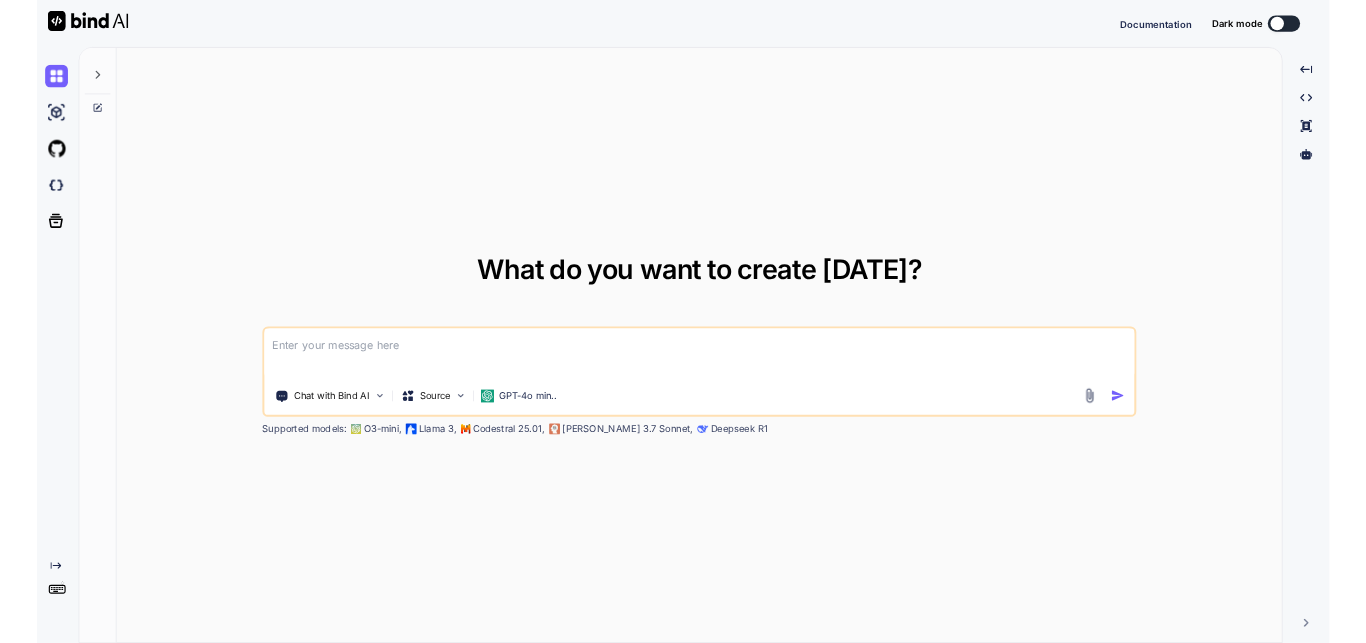 scroll, scrollTop: 0, scrollLeft: 0, axis: both 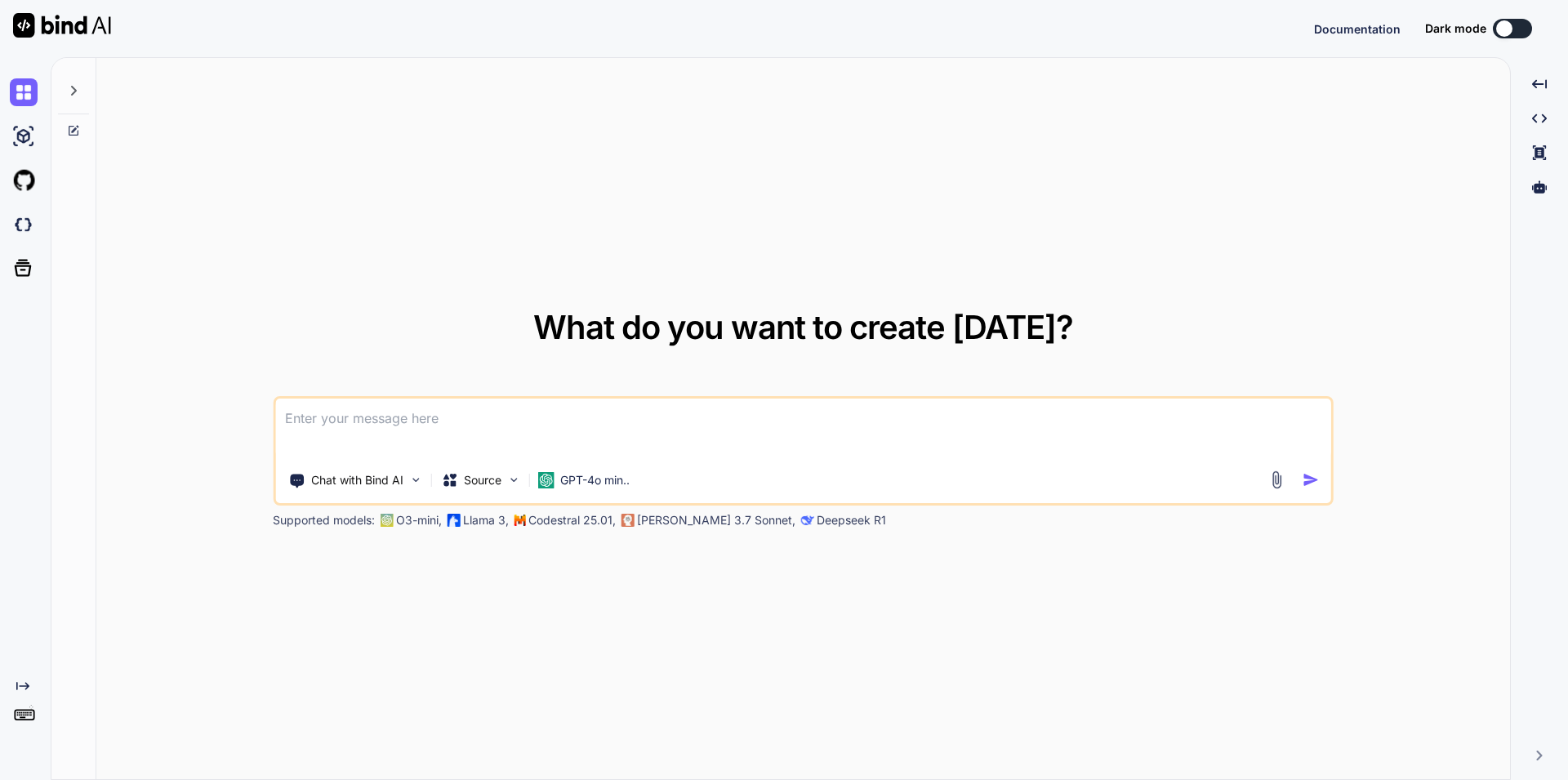click at bounding box center (803, 429) 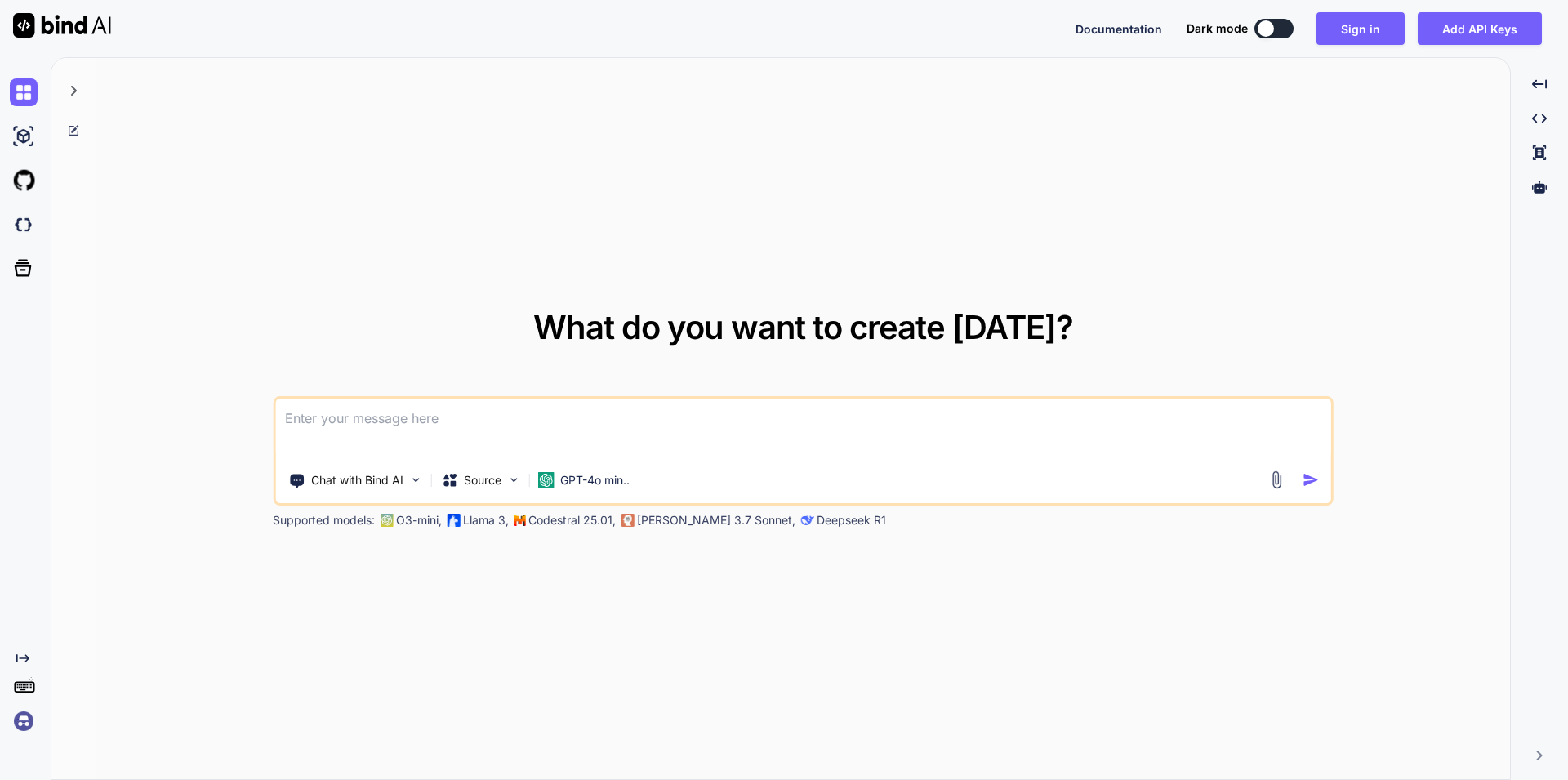 type 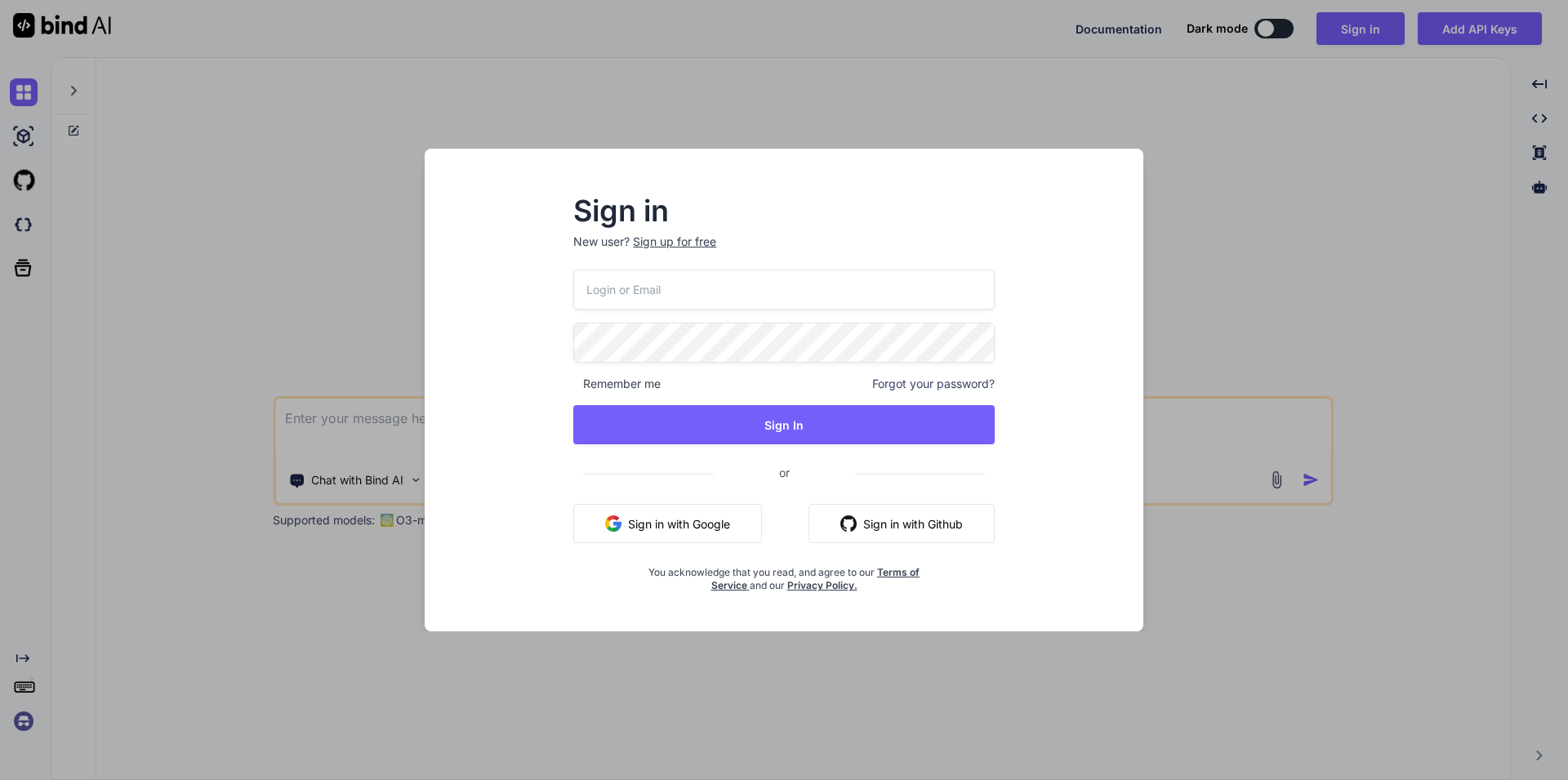 click on "Sign up for free" at bounding box center (675, 242) 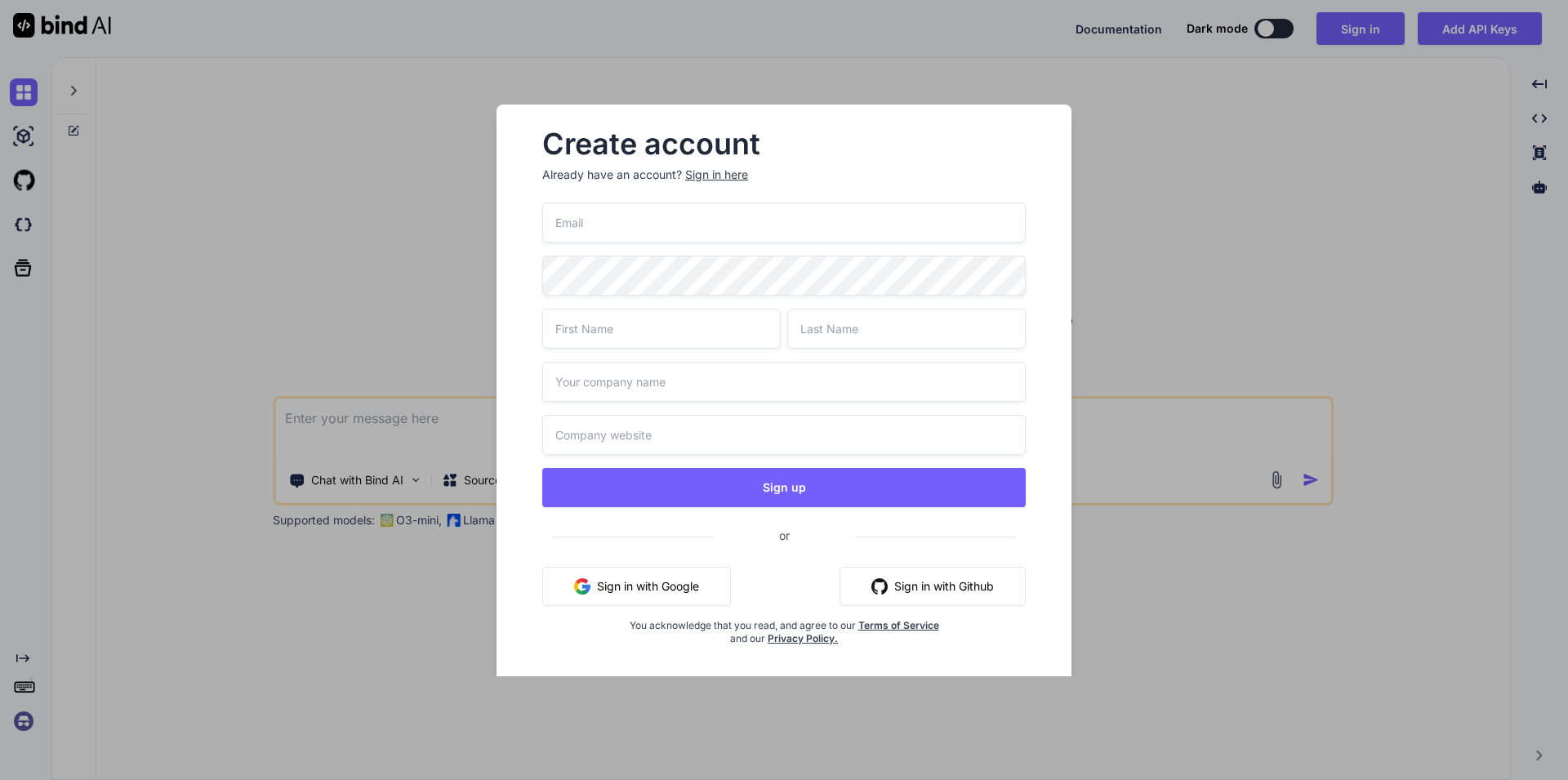 click at bounding box center [784, 222] 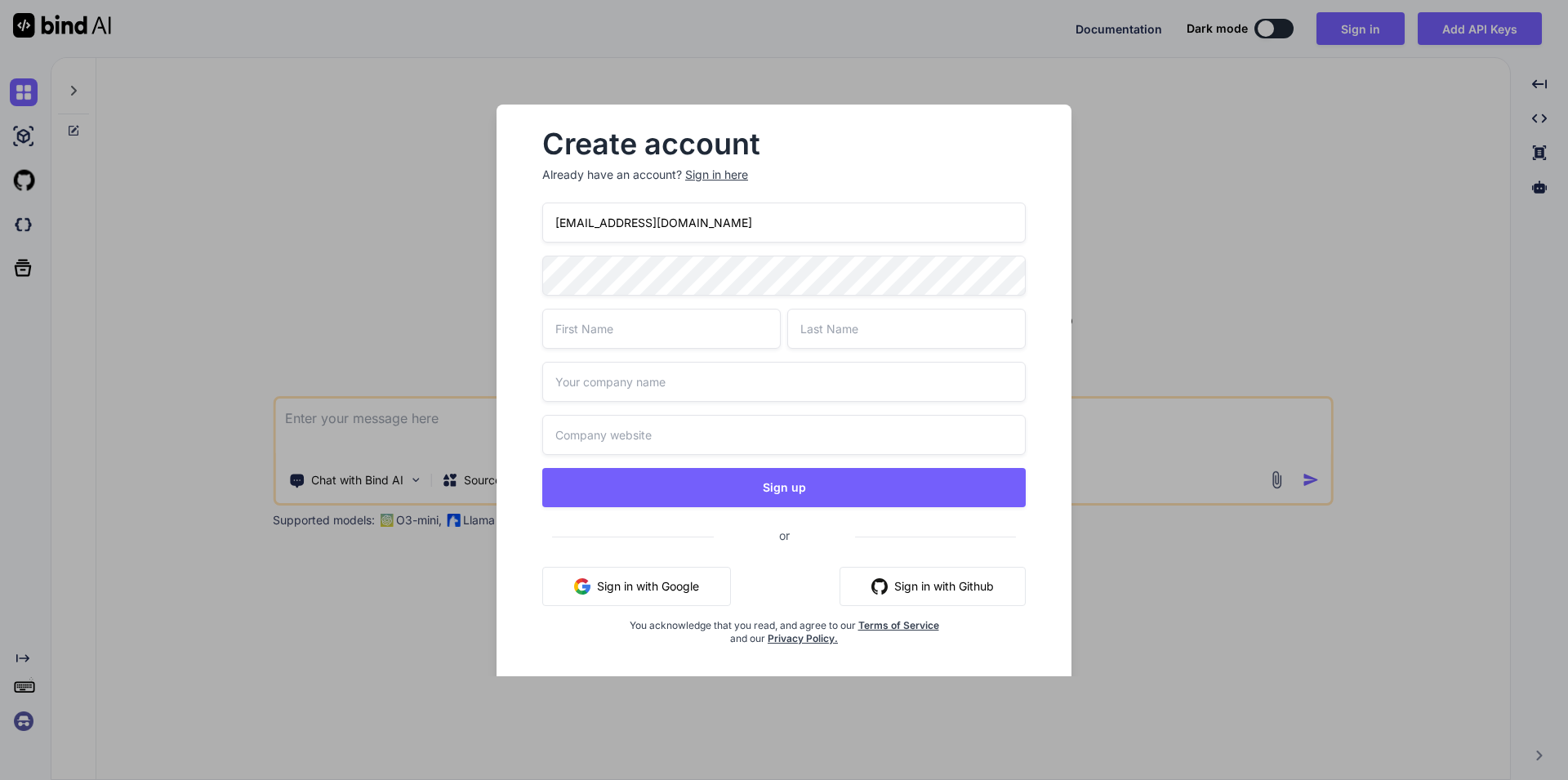 type on "[EMAIL_ADDRESS][DOMAIN_NAME]" 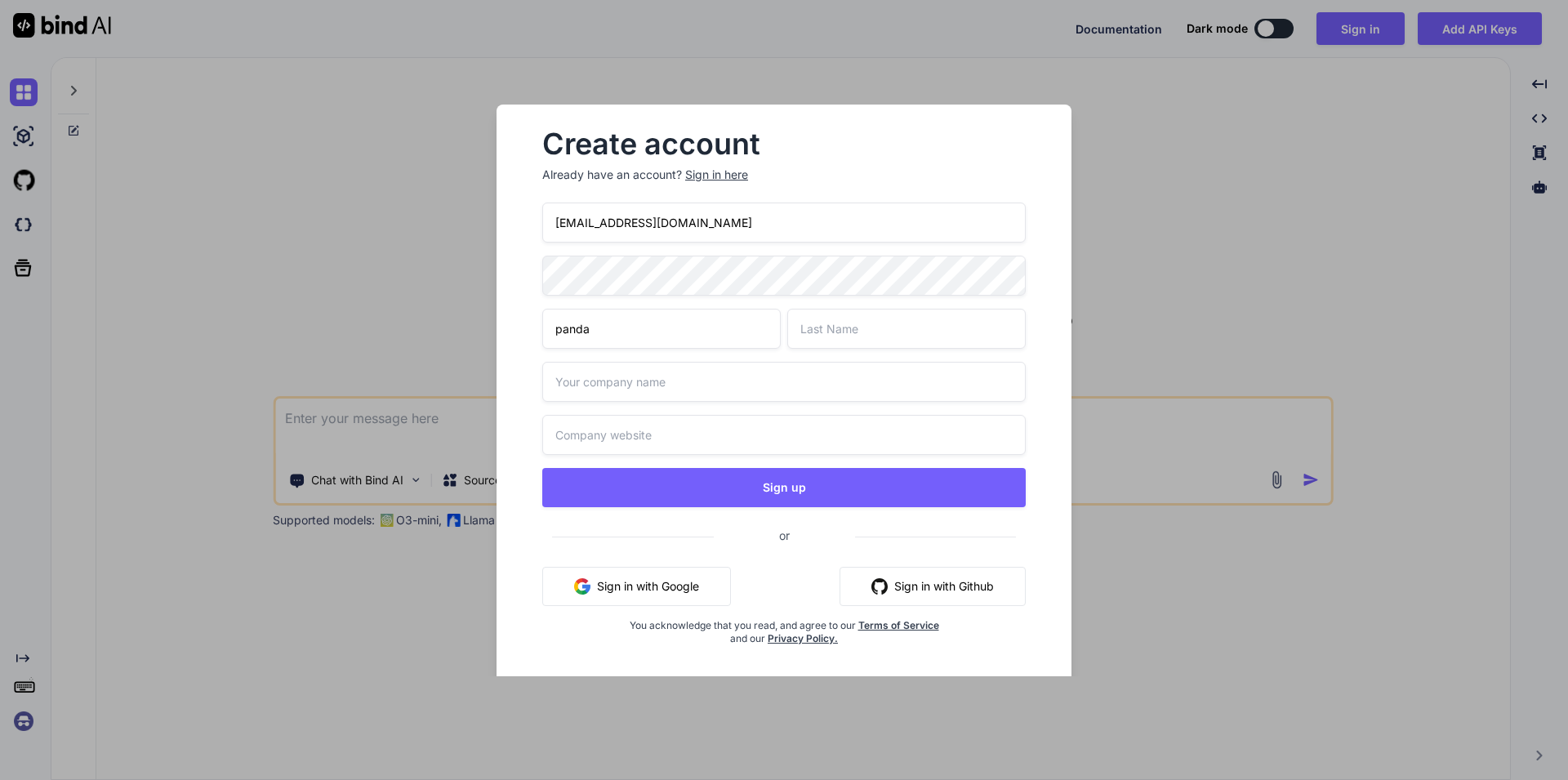 type on "panda" 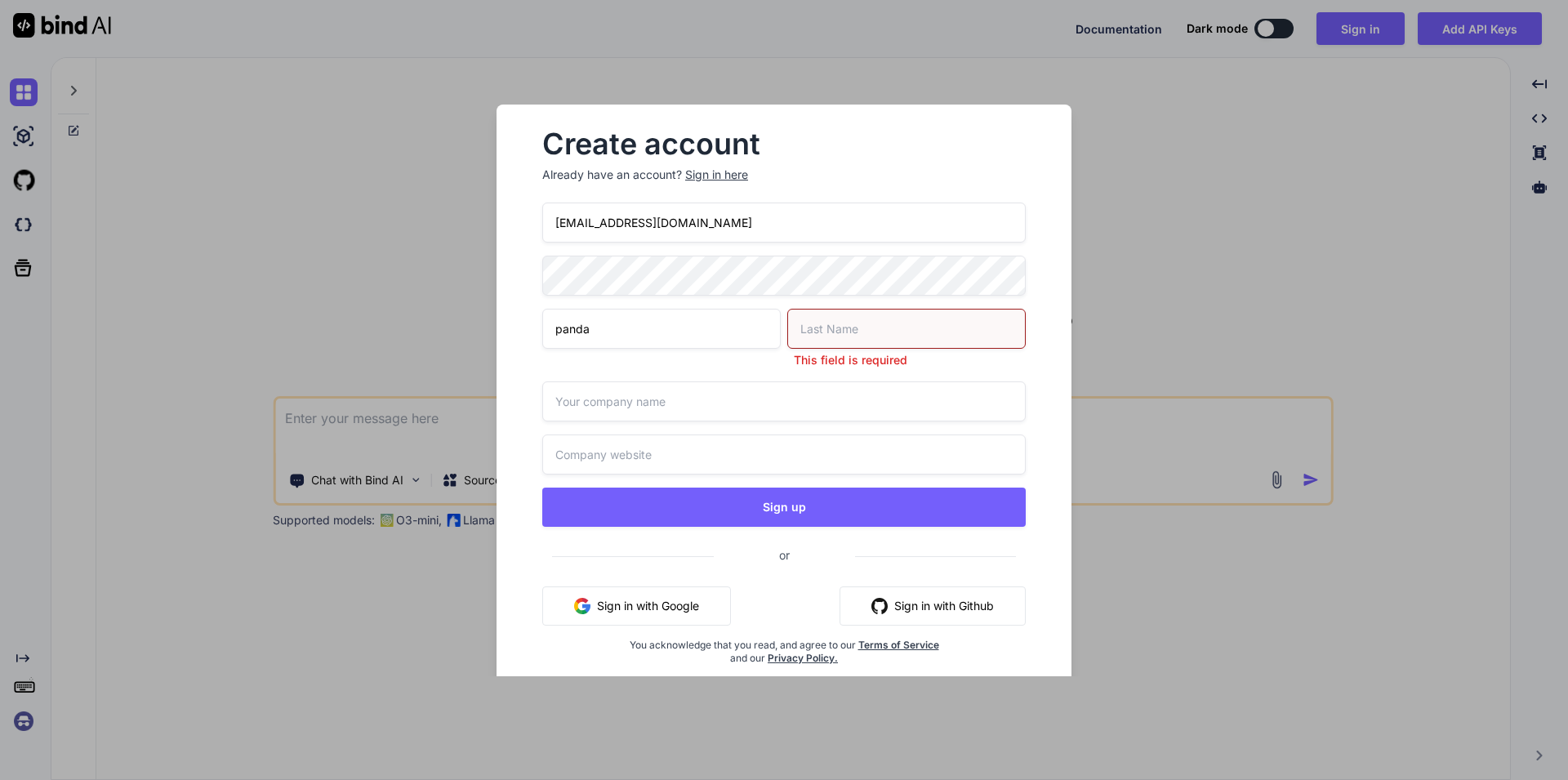 click at bounding box center (906, 328) 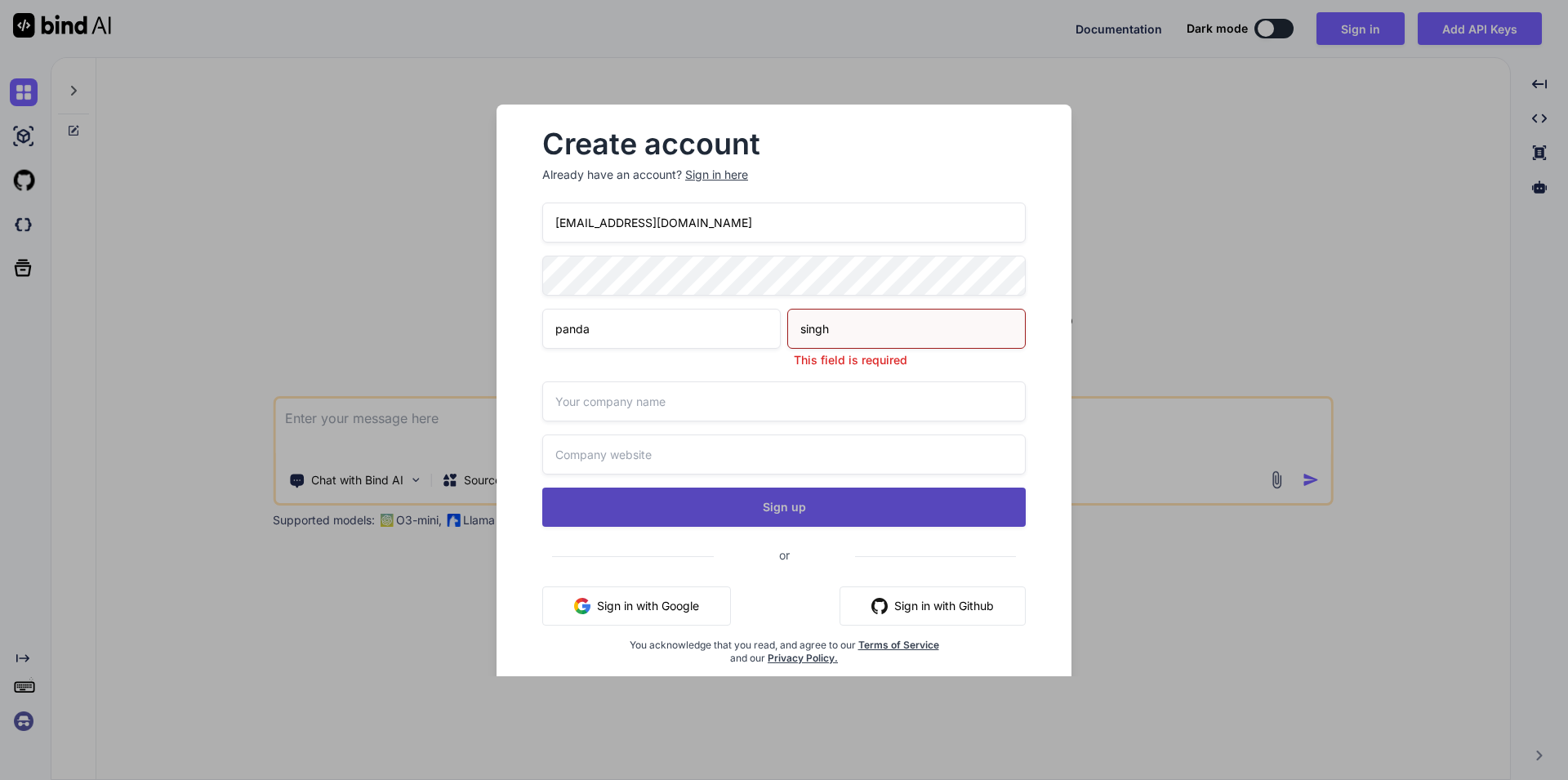 type on "singh" 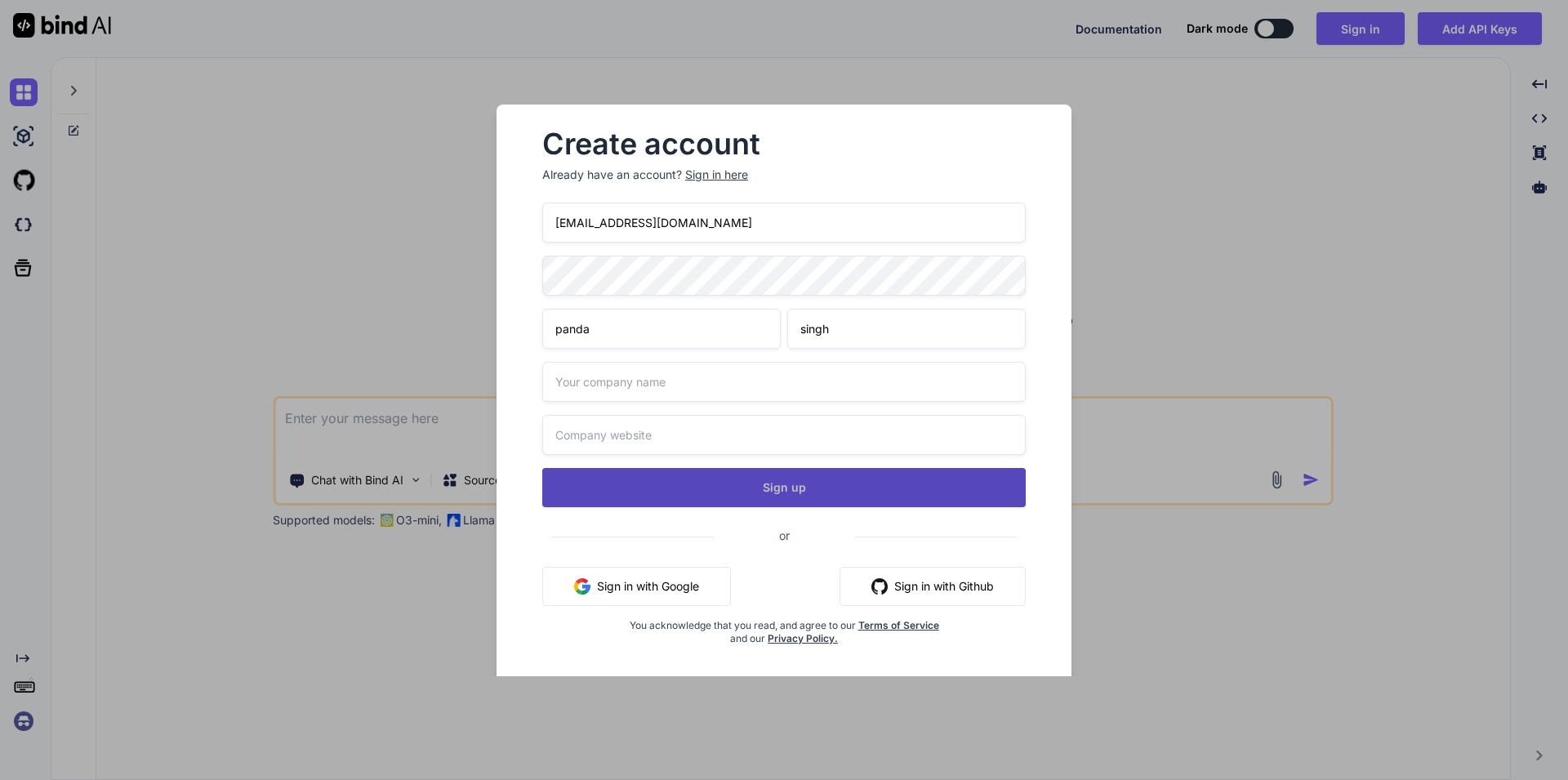 click on "Sign up" at bounding box center (784, 488) 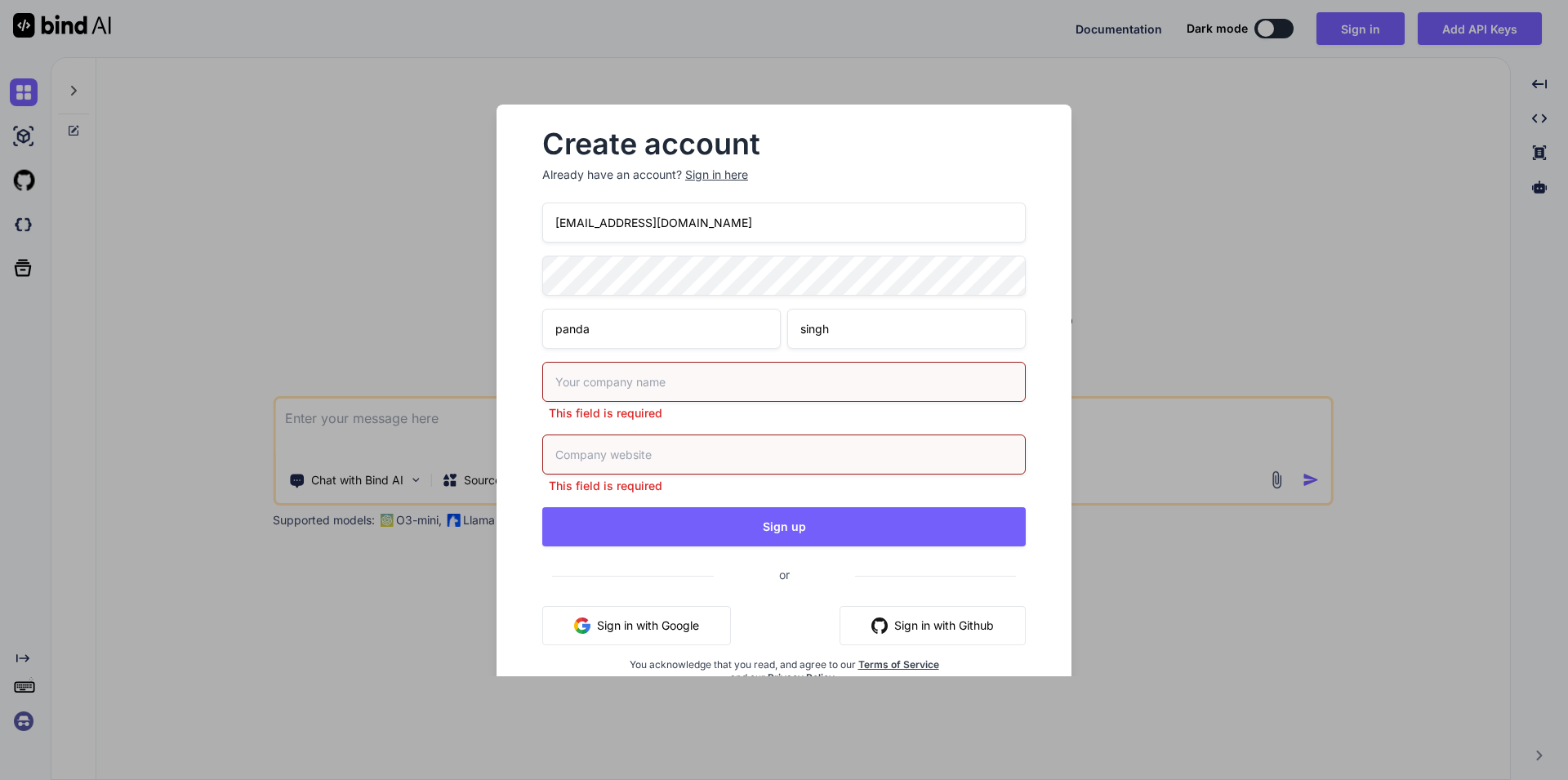 click at bounding box center [784, 381] 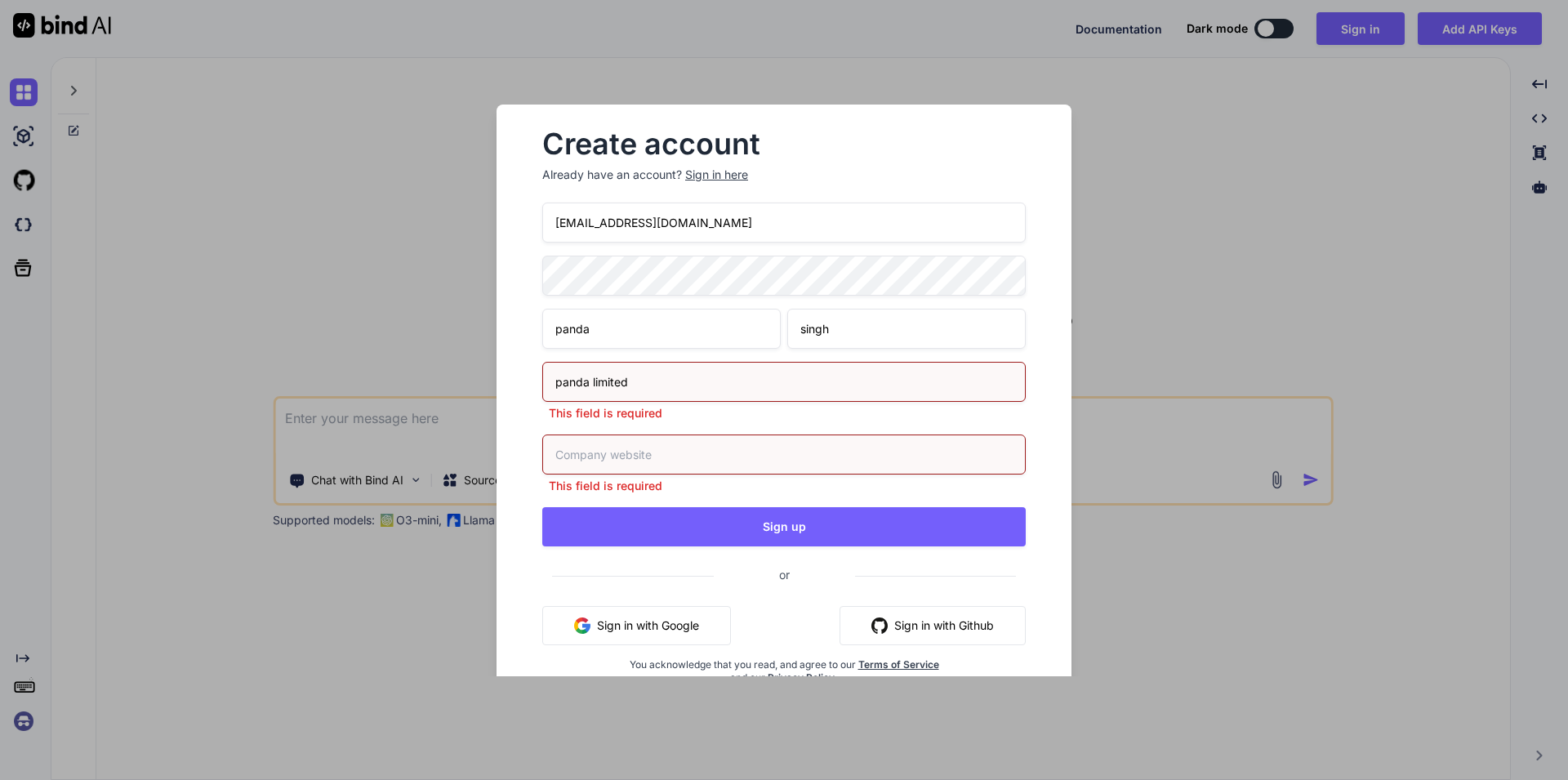 type on "panda limited" 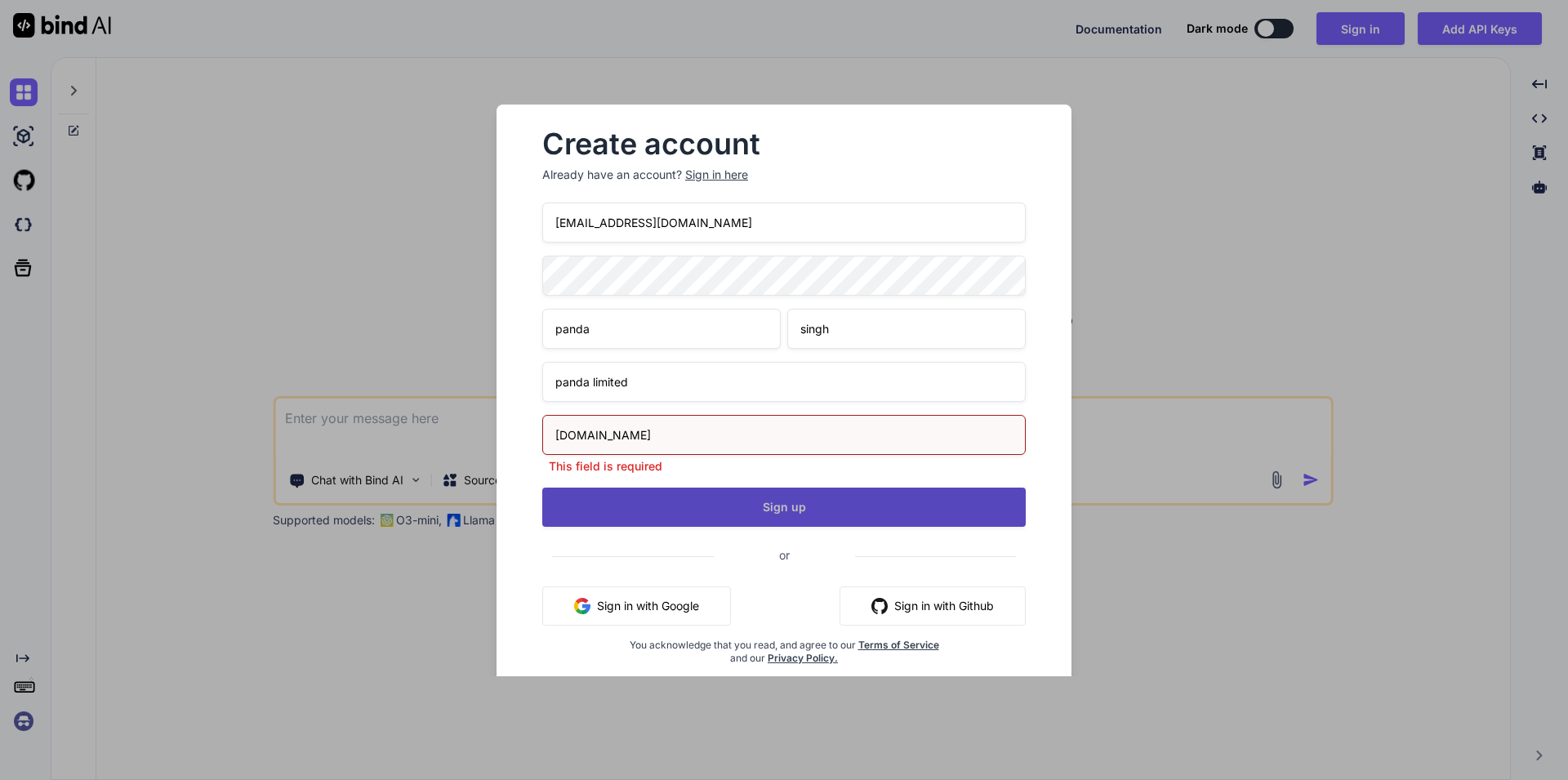 type on "[DOMAIN_NAME]" 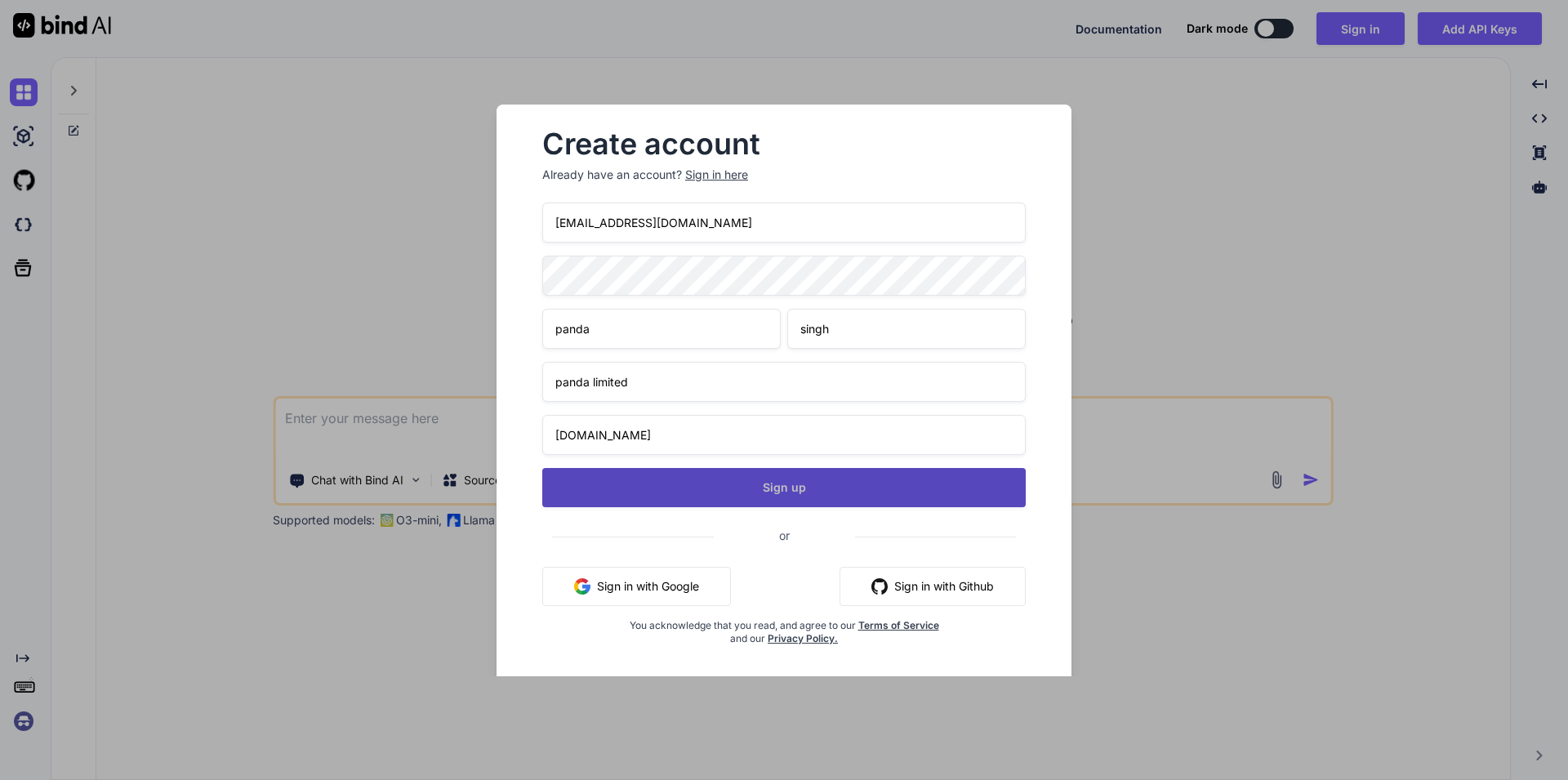 click on "[EMAIL_ADDRESS][DOMAIN_NAME] panda singh panda limited [DOMAIN_NAME] Sign up   or Sign in with Google Sign in with Github You acknowledge that you read, and agree to our   Terms of Service     and our   Privacy Policy." at bounding box center [784, 443] 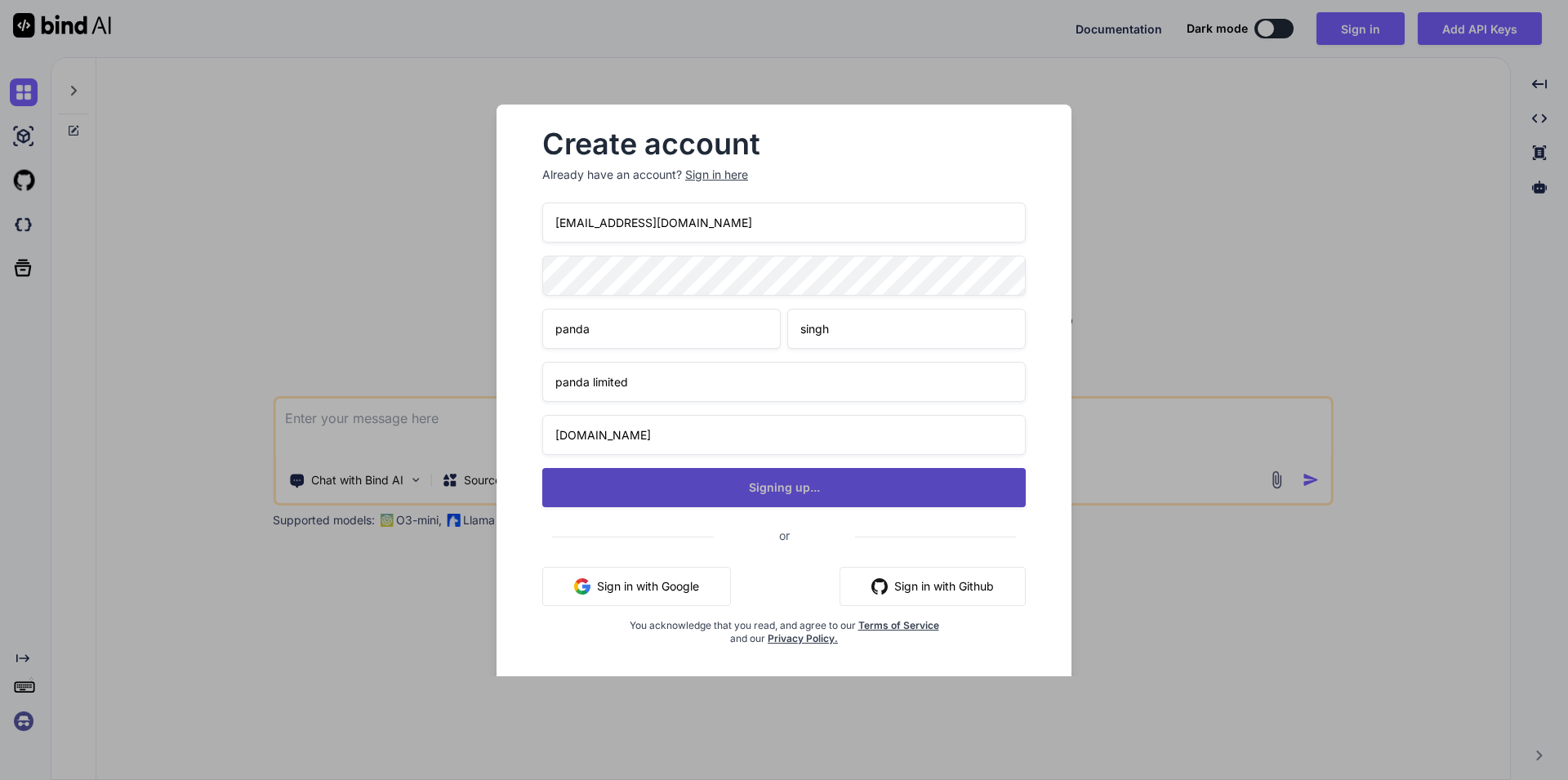 type on "x" 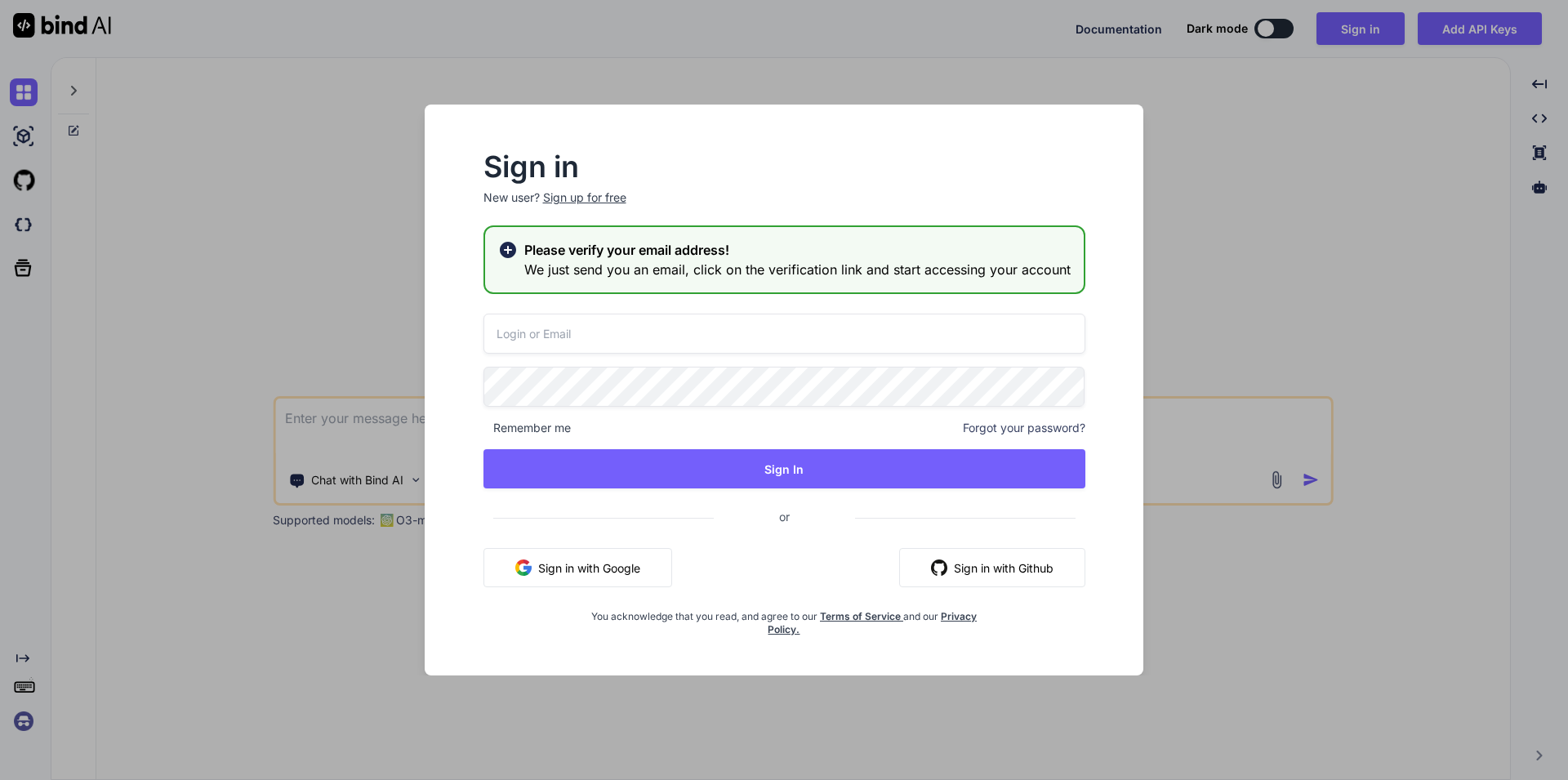 click at bounding box center (784, 333) 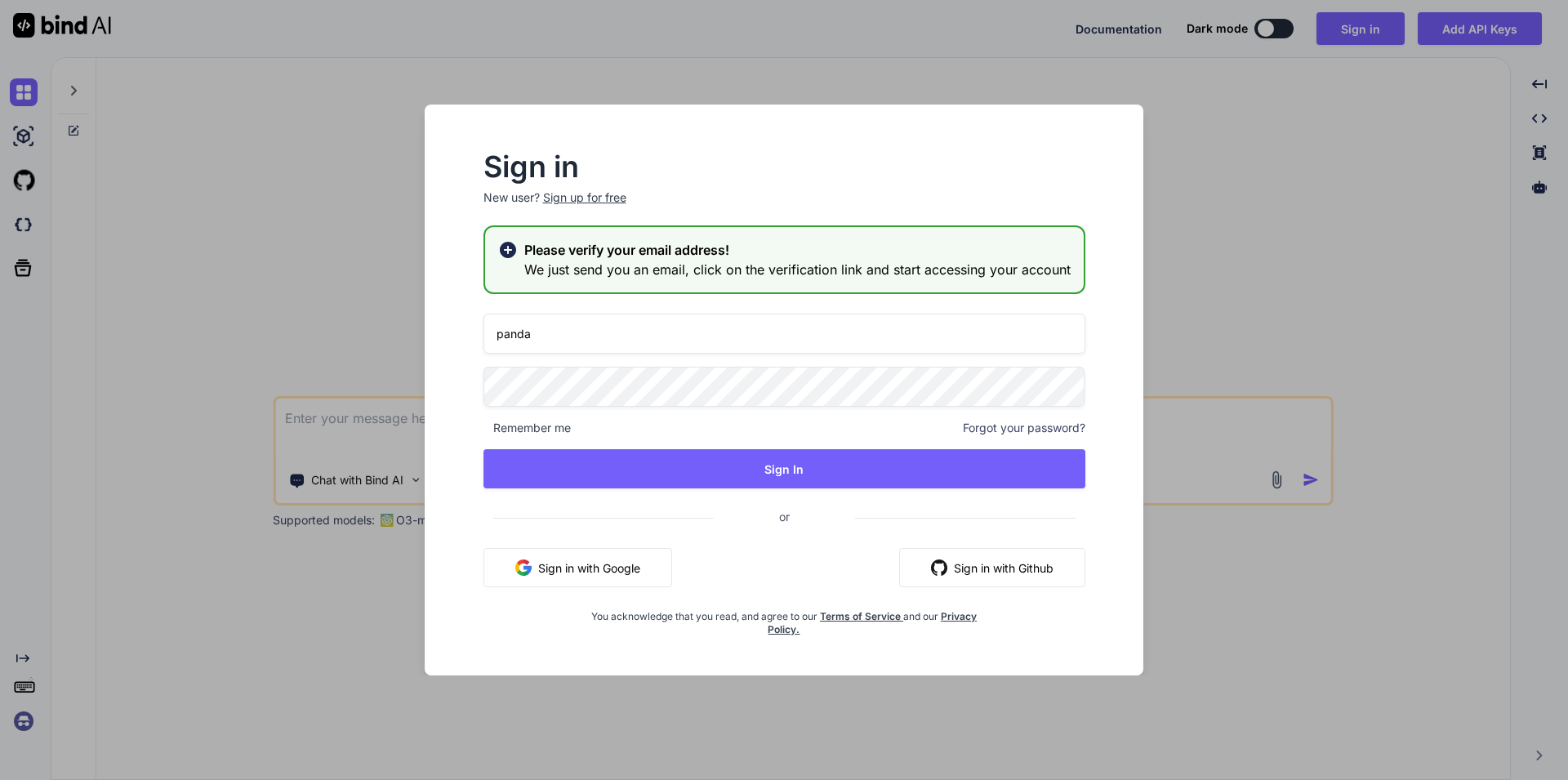 type on "panda" 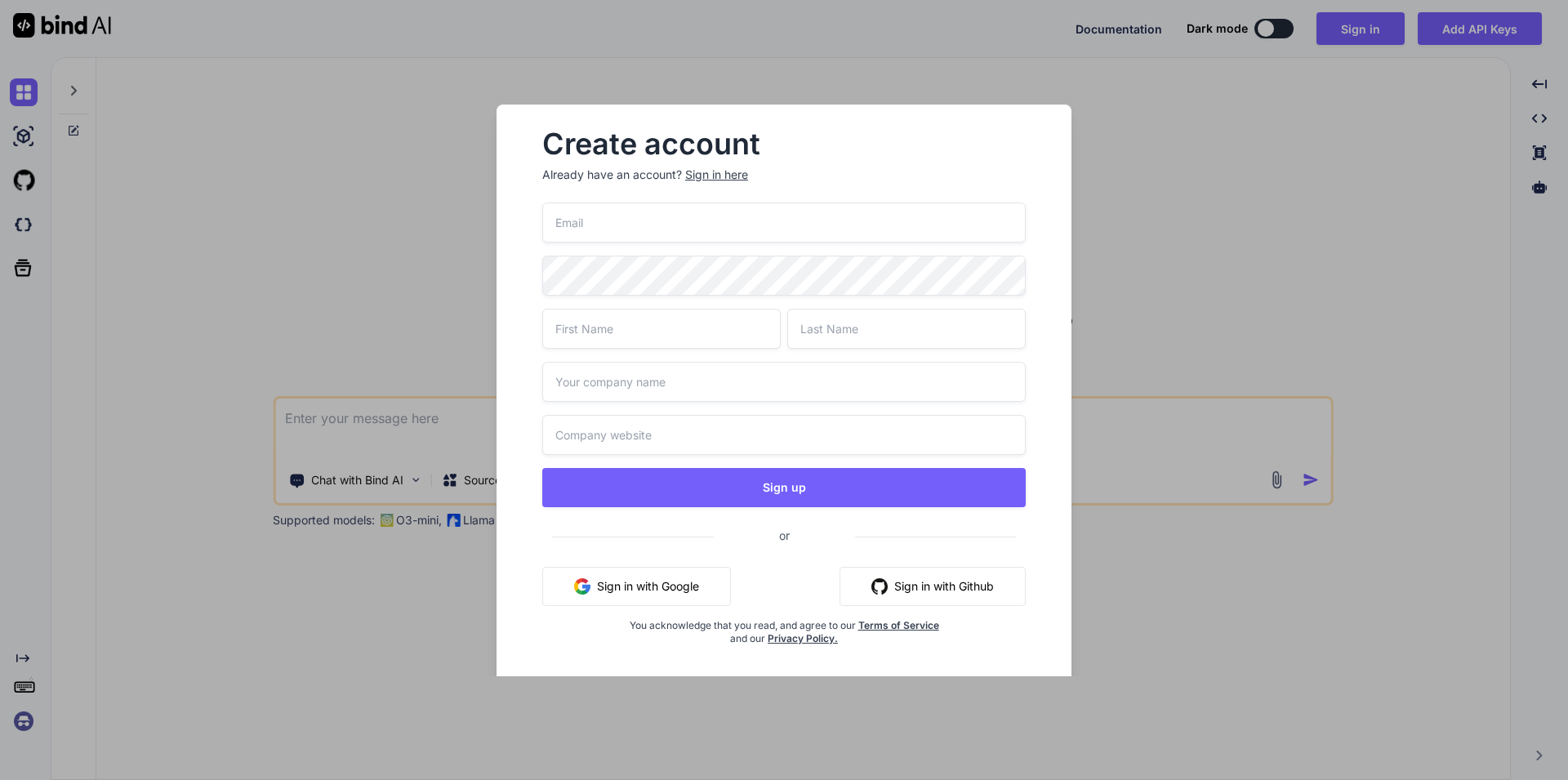 click at bounding box center [784, 222] 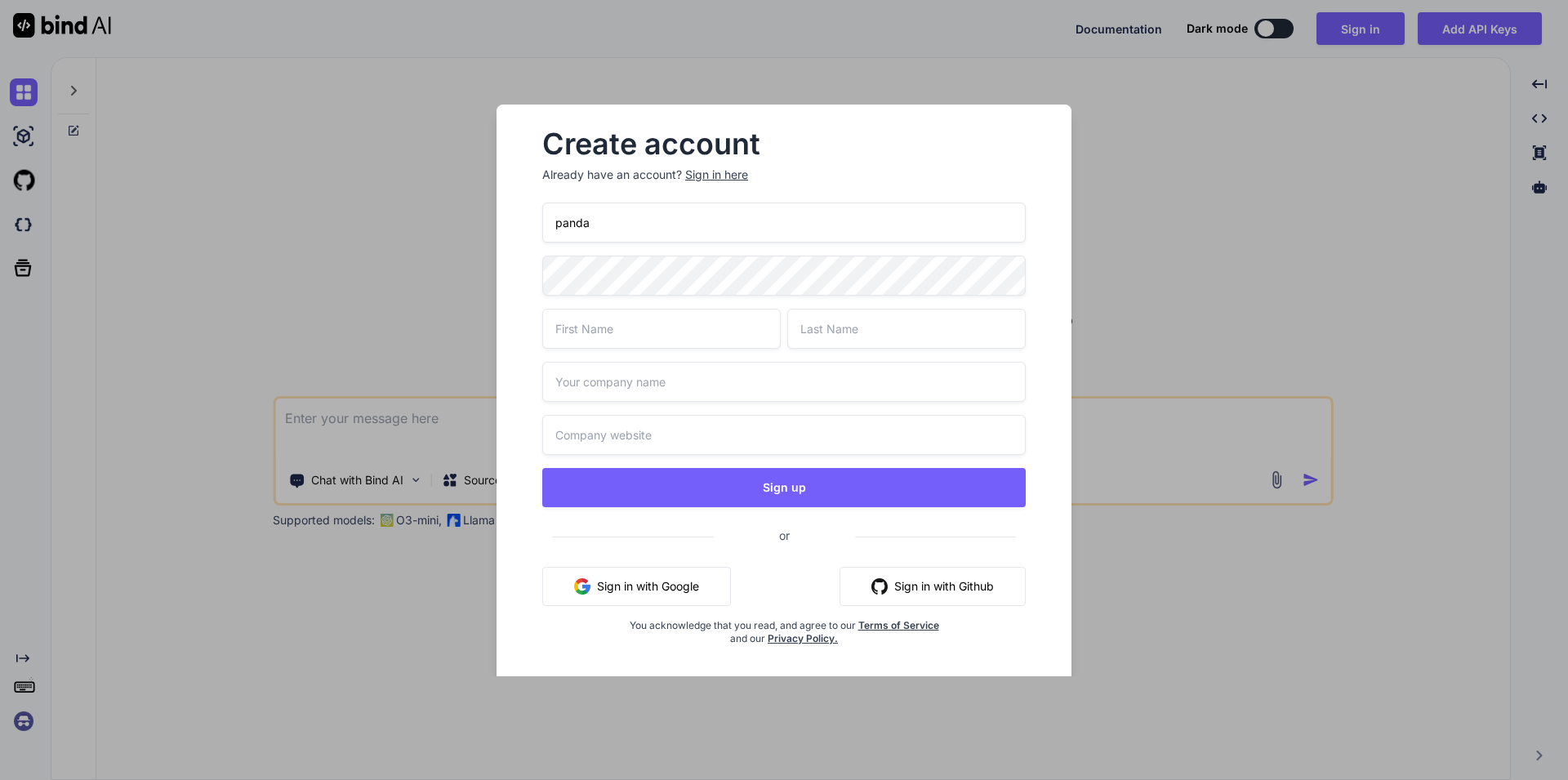 type on "panda" 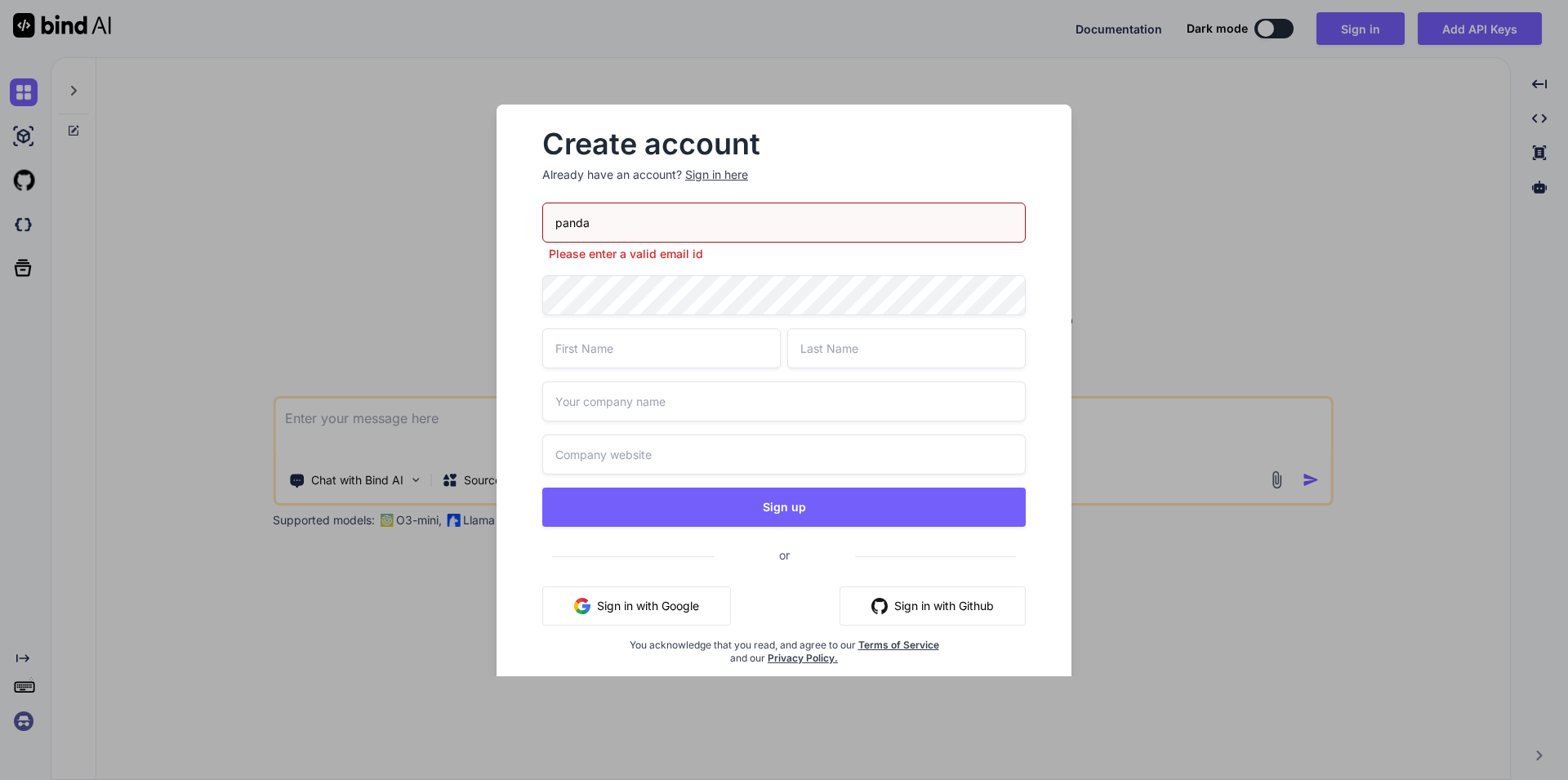 drag, startPoint x: 1122, startPoint y: 353, endPoint x: 1009, endPoint y: 303, distance: 123.5678 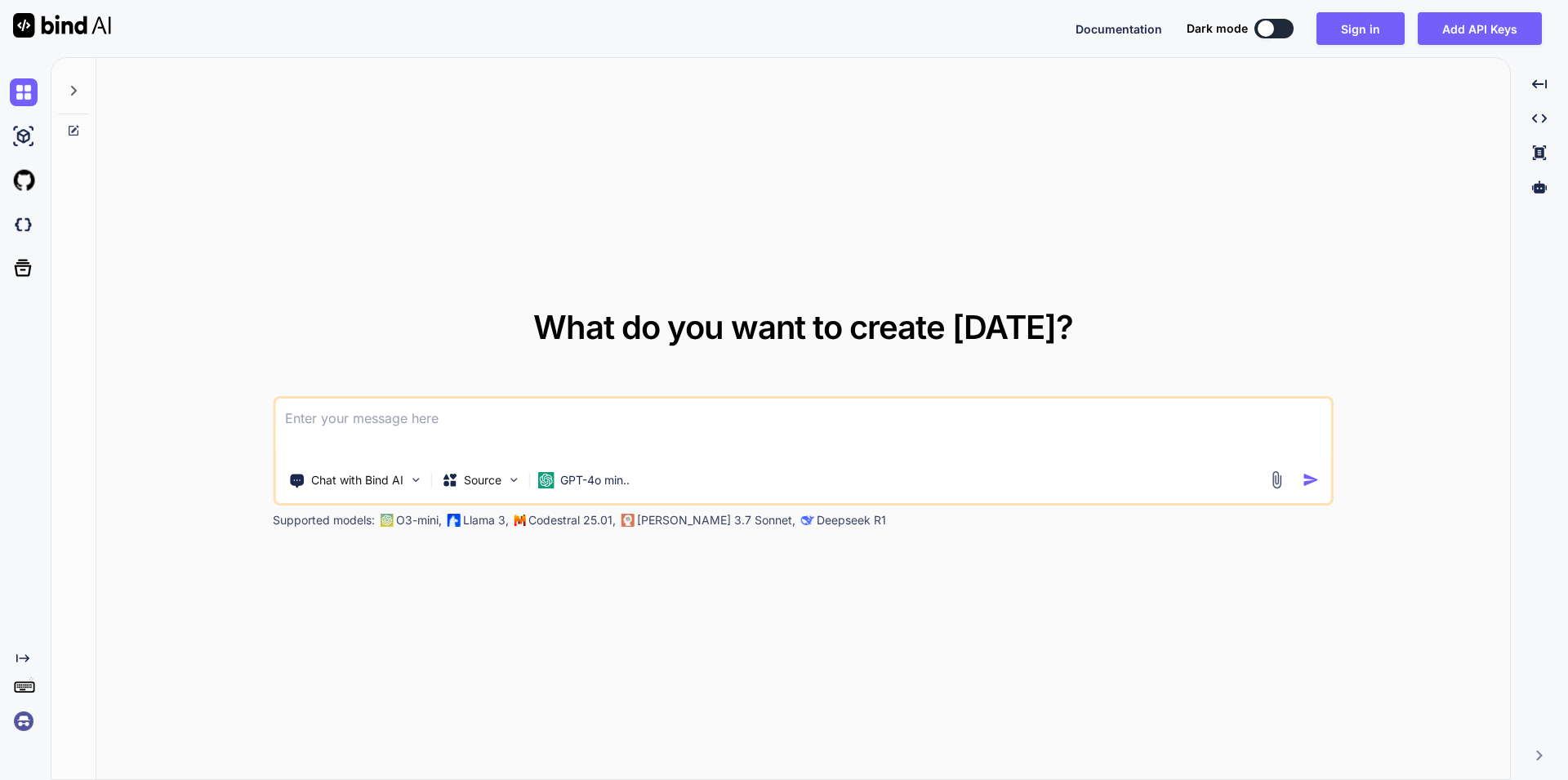 click at bounding box center (803, 429) 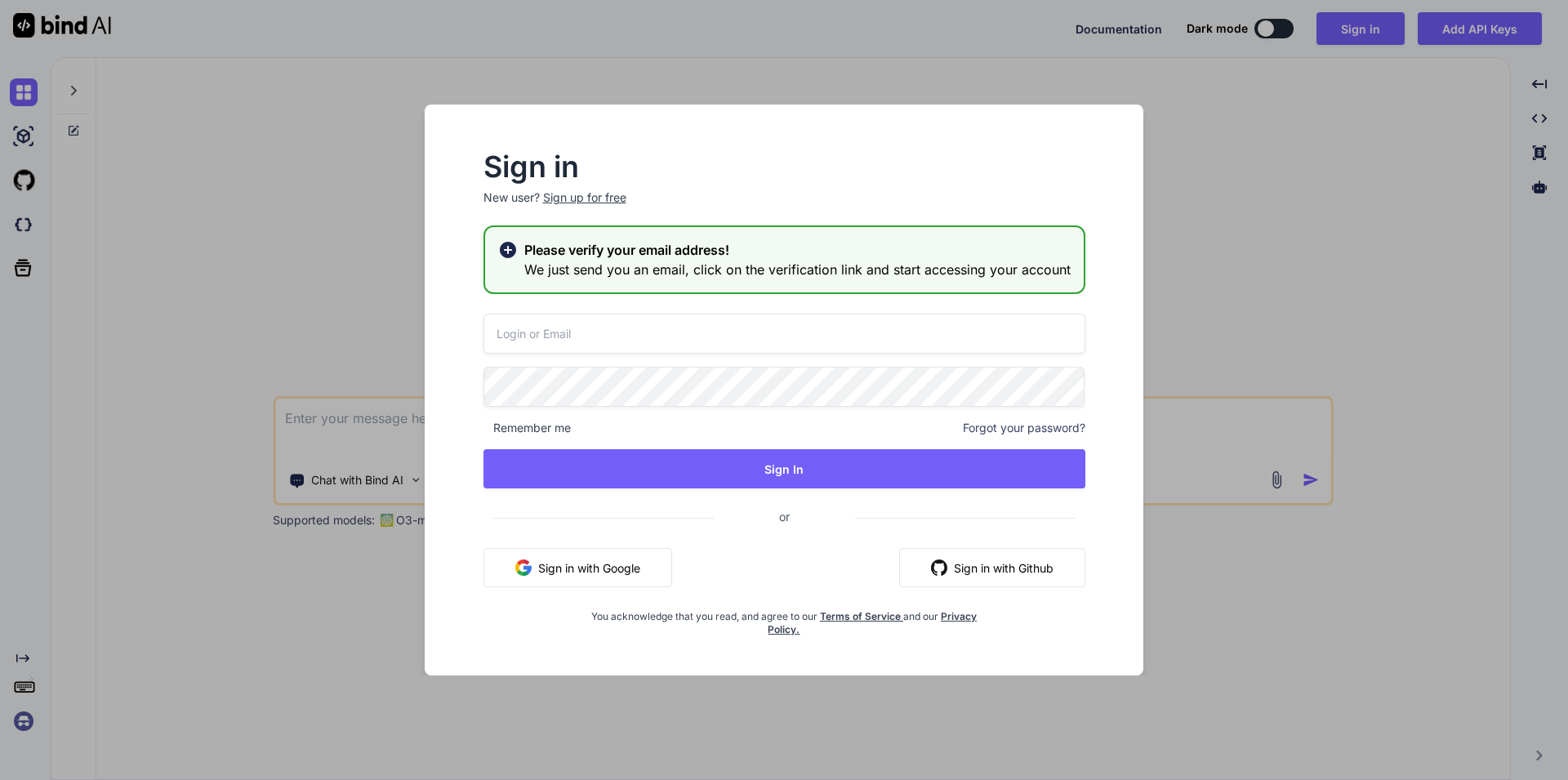 click at bounding box center [784, 333] 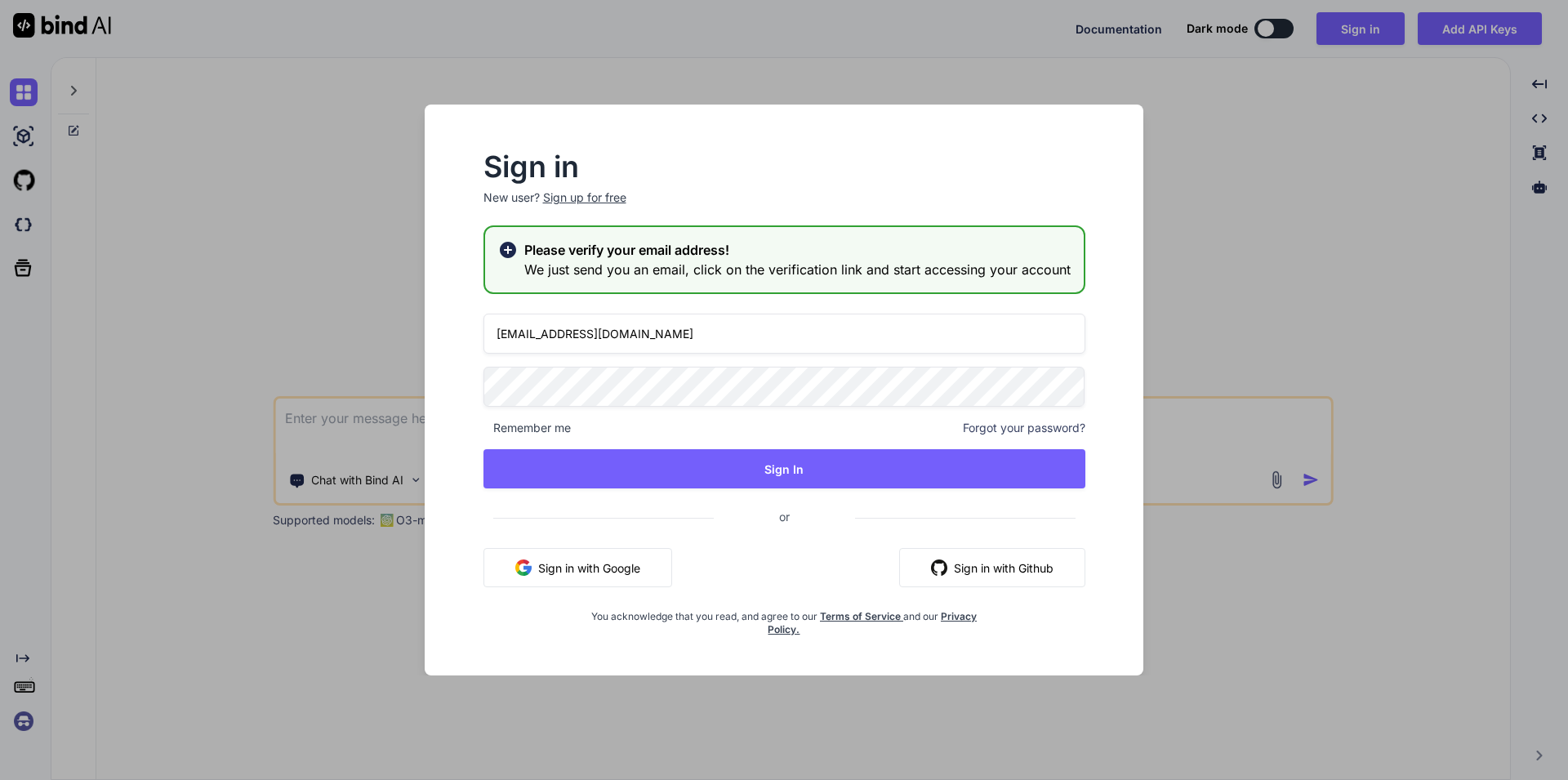 drag, startPoint x: 736, startPoint y: 332, endPoint x: 461, endPoint y: 331, distance: 275.00182 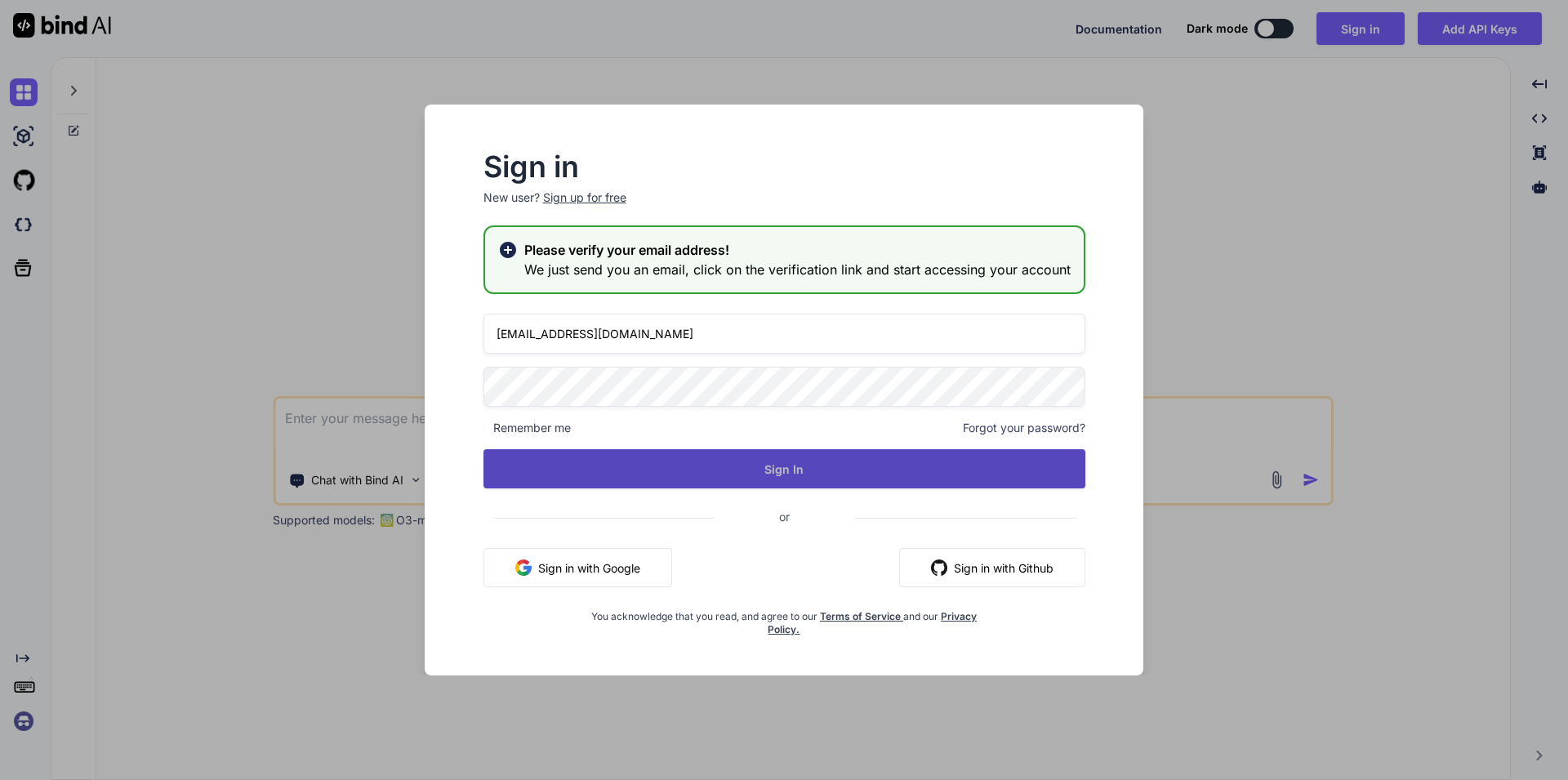 click on "Sign In" at bounding box center [784, 469] 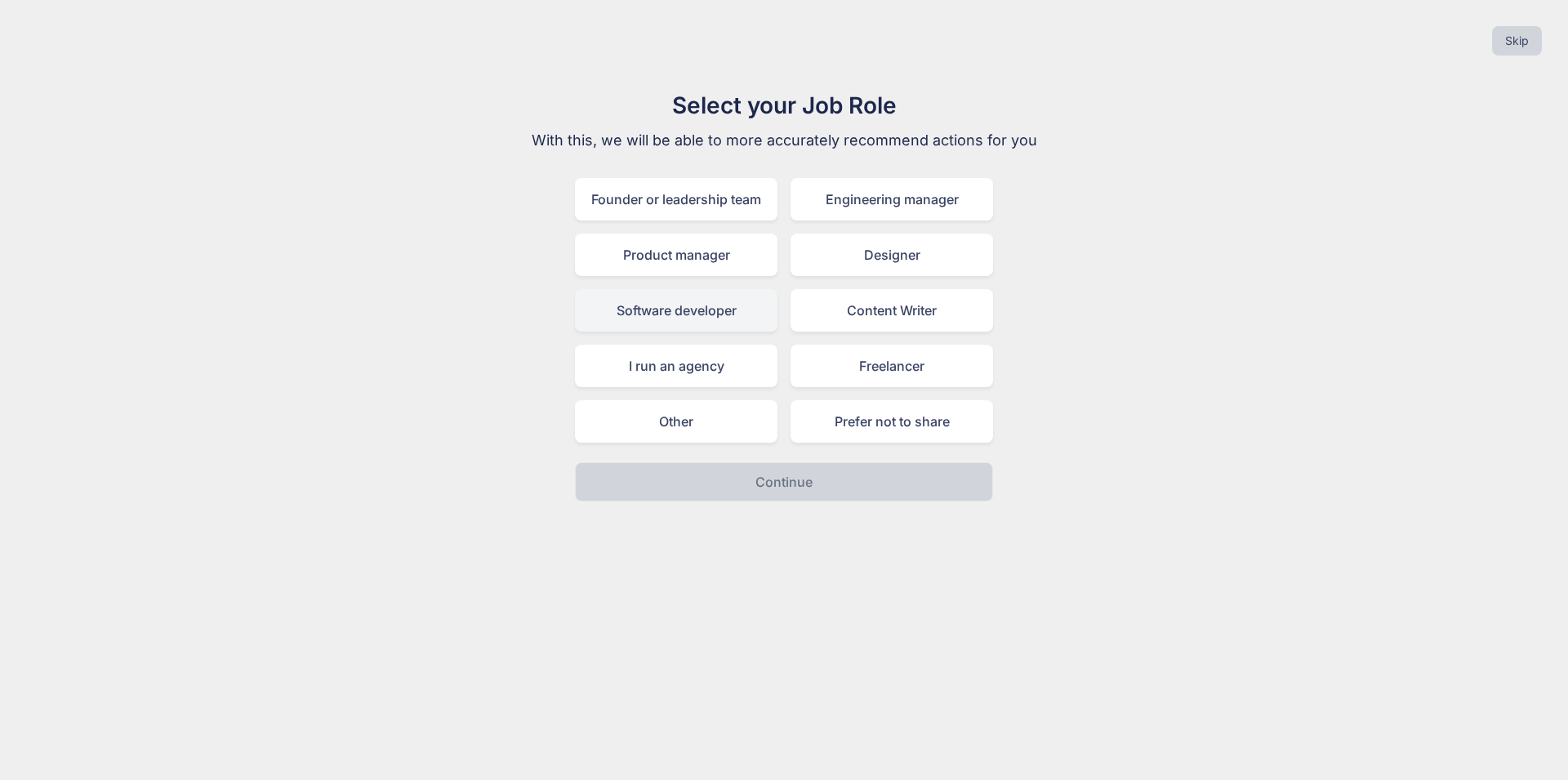 click on "Software developer" at bounding box center (676, 310) 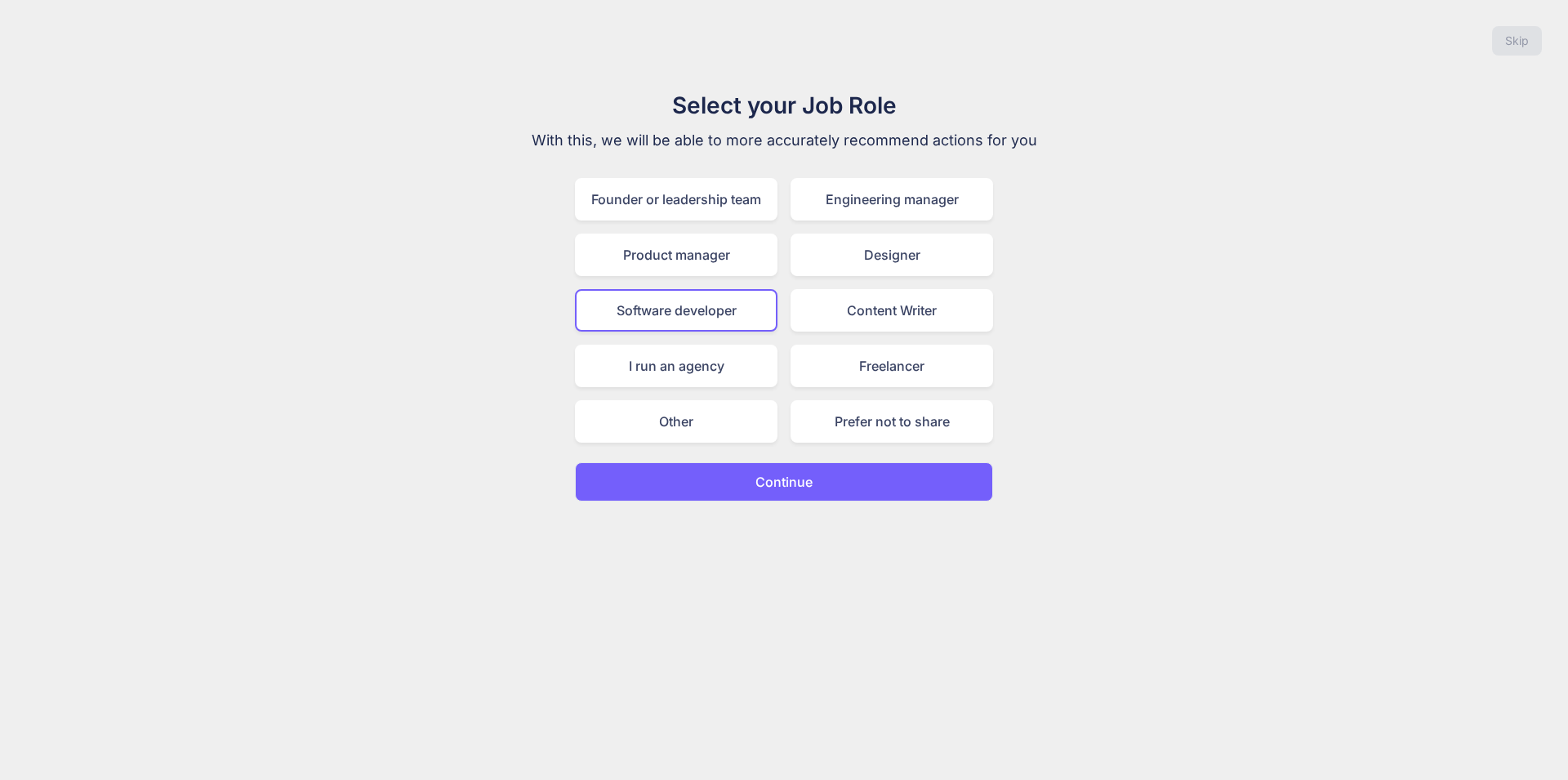 click on "Continue" at bounding box center (784, 482) 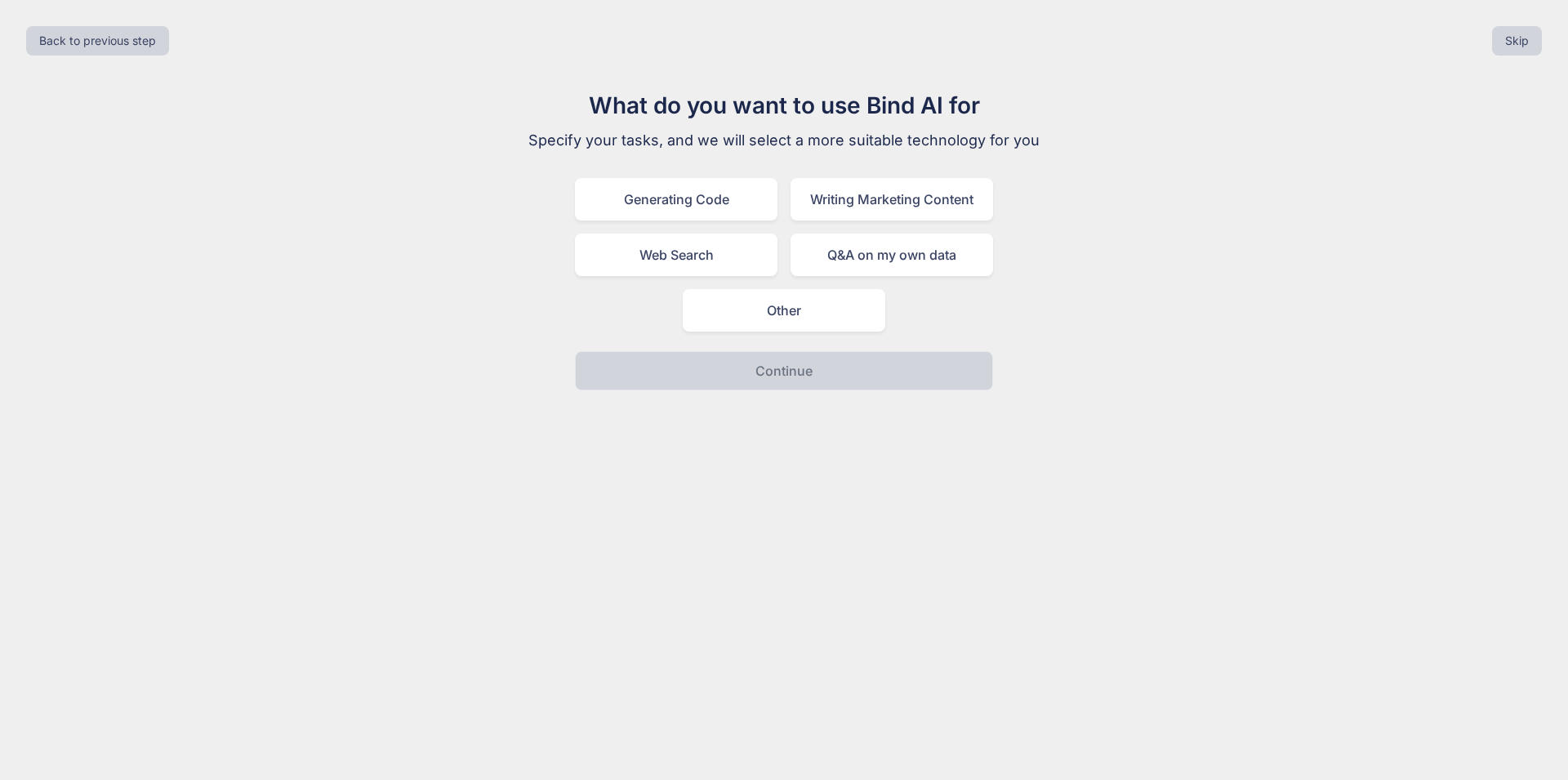 drag, startPoint x: 777, startPoint y: 302, endPoint x: 774, endPoint y: 362, distance: 60.074953 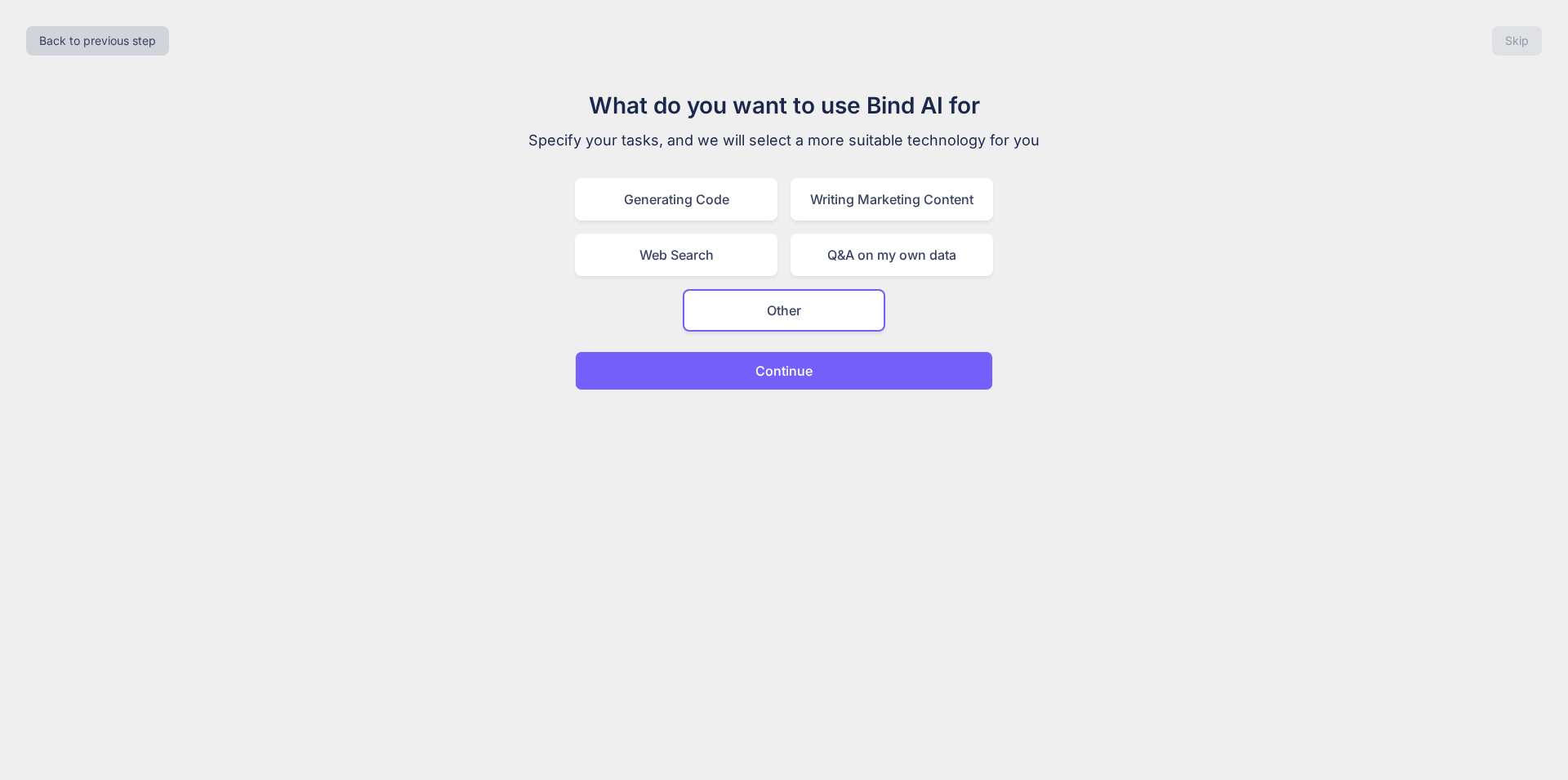 click on "Continue" at bounding box center [784, 371] 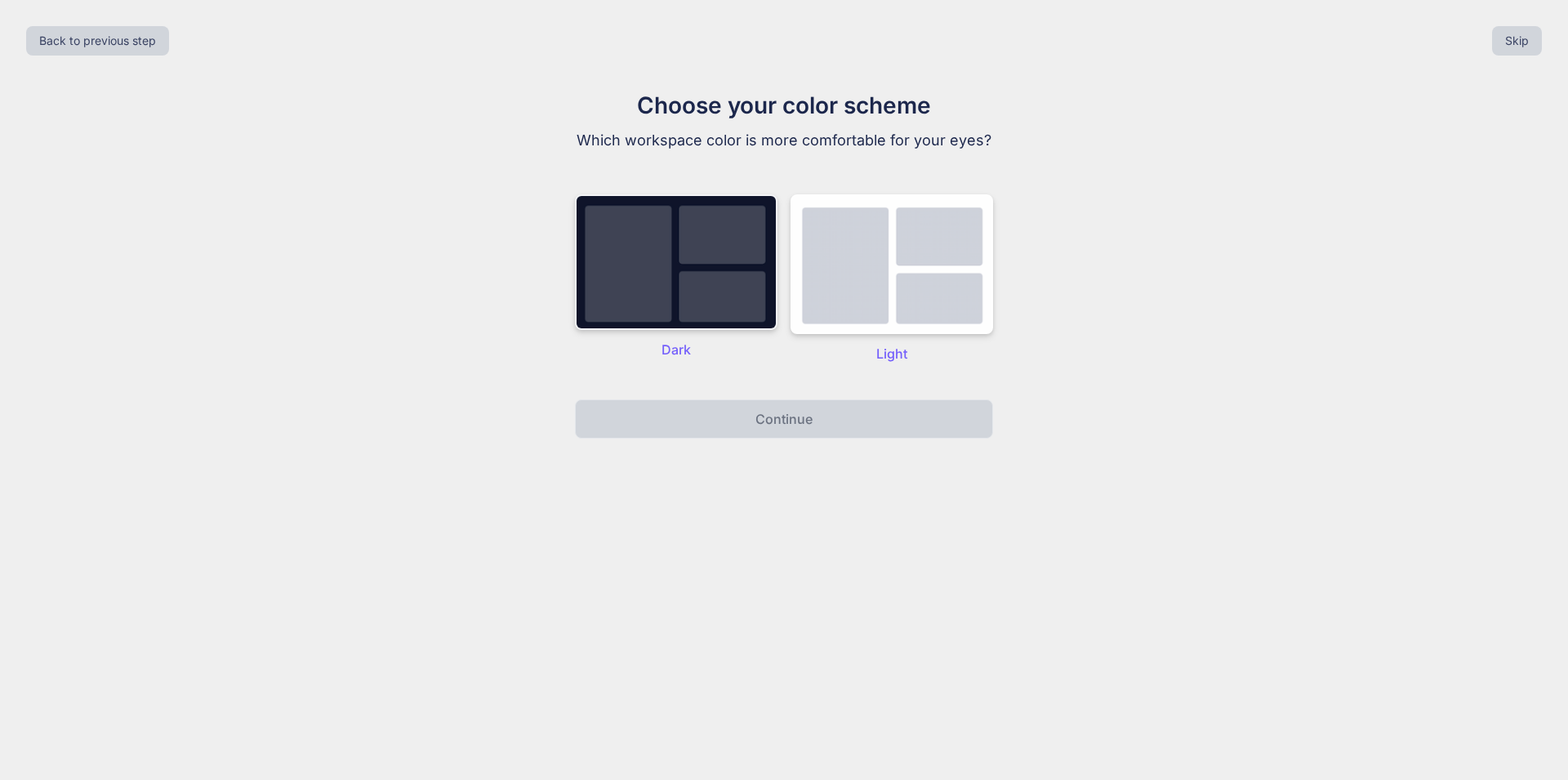 click at bounding box center (676, 262) 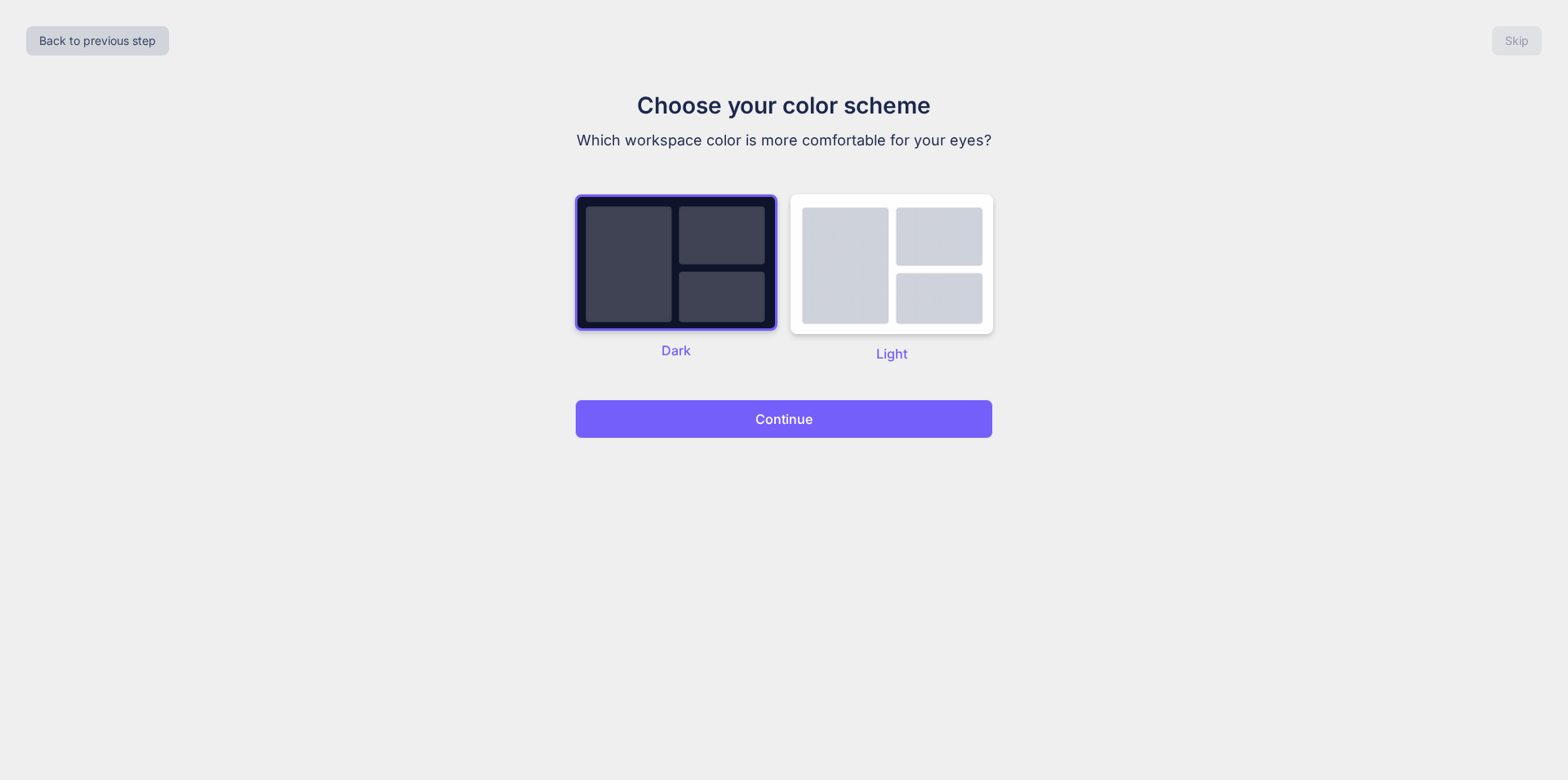 drag, startPoint x: 756, startPoint y: 417, endPoint x: 892, endPoint y: 426, distance: 136.29747 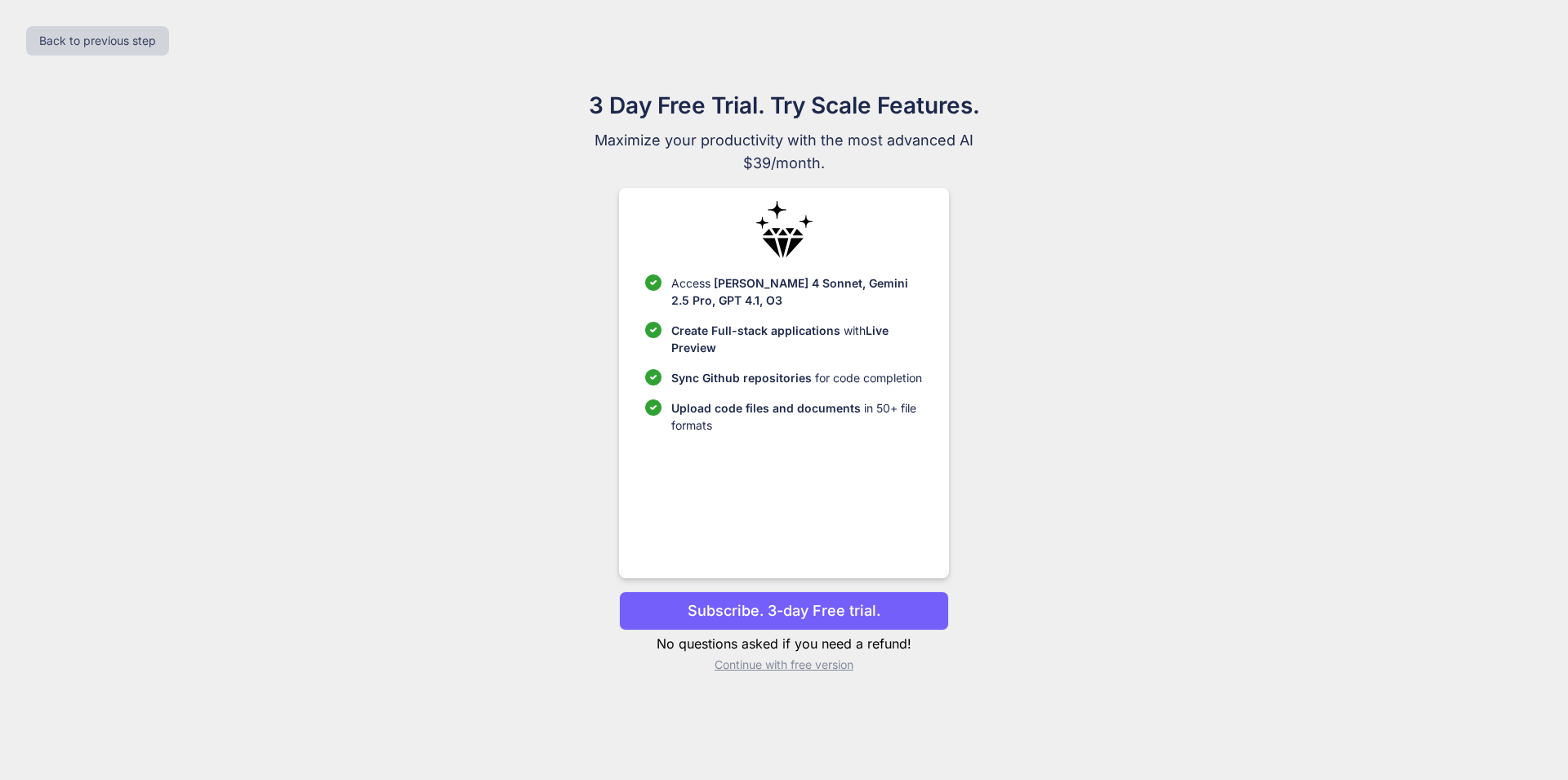 click on "Continue with free version" at bounding box center (783, 665) 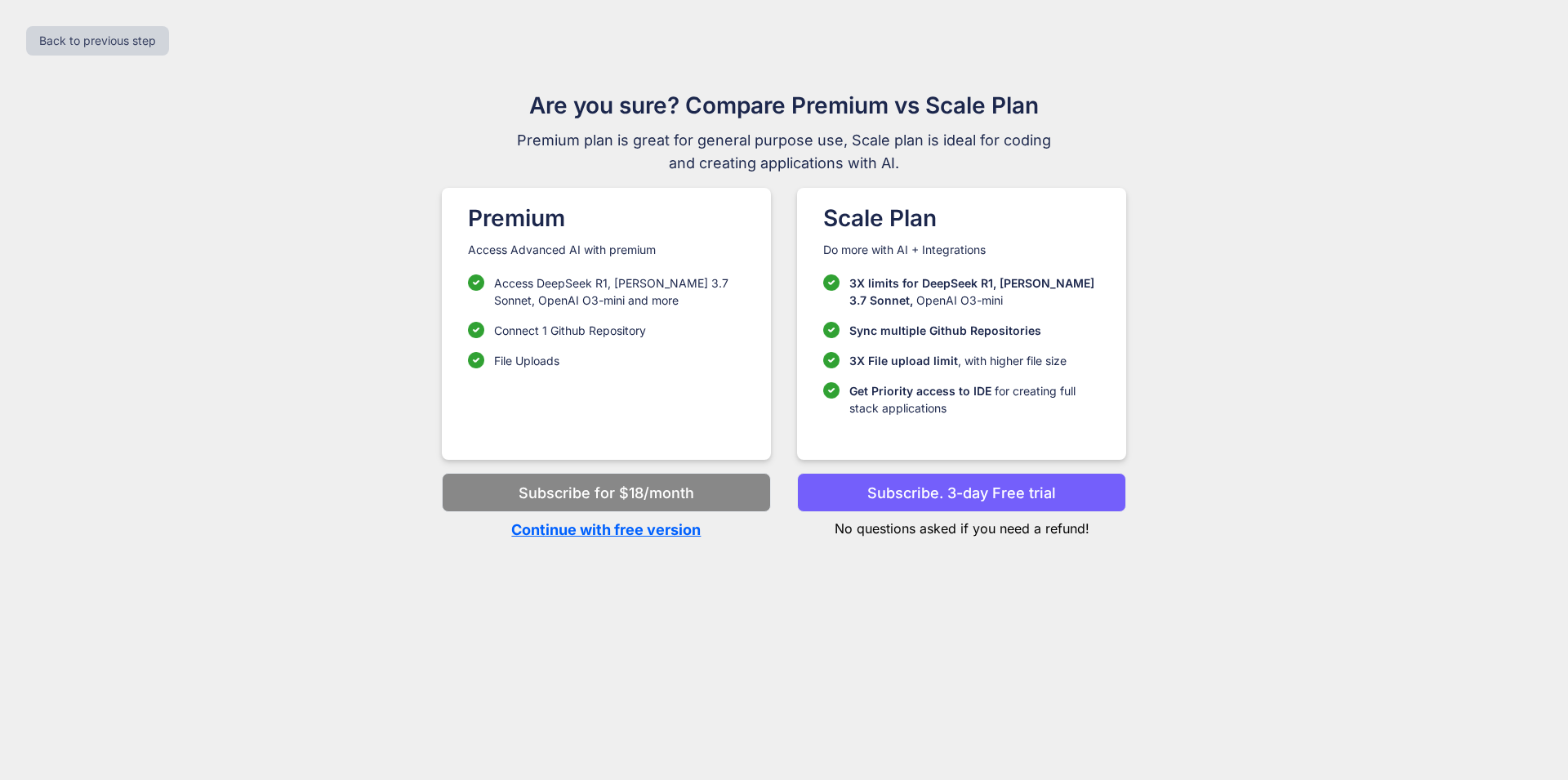 click on "Continue with free version" at bounding box center (606, 529) 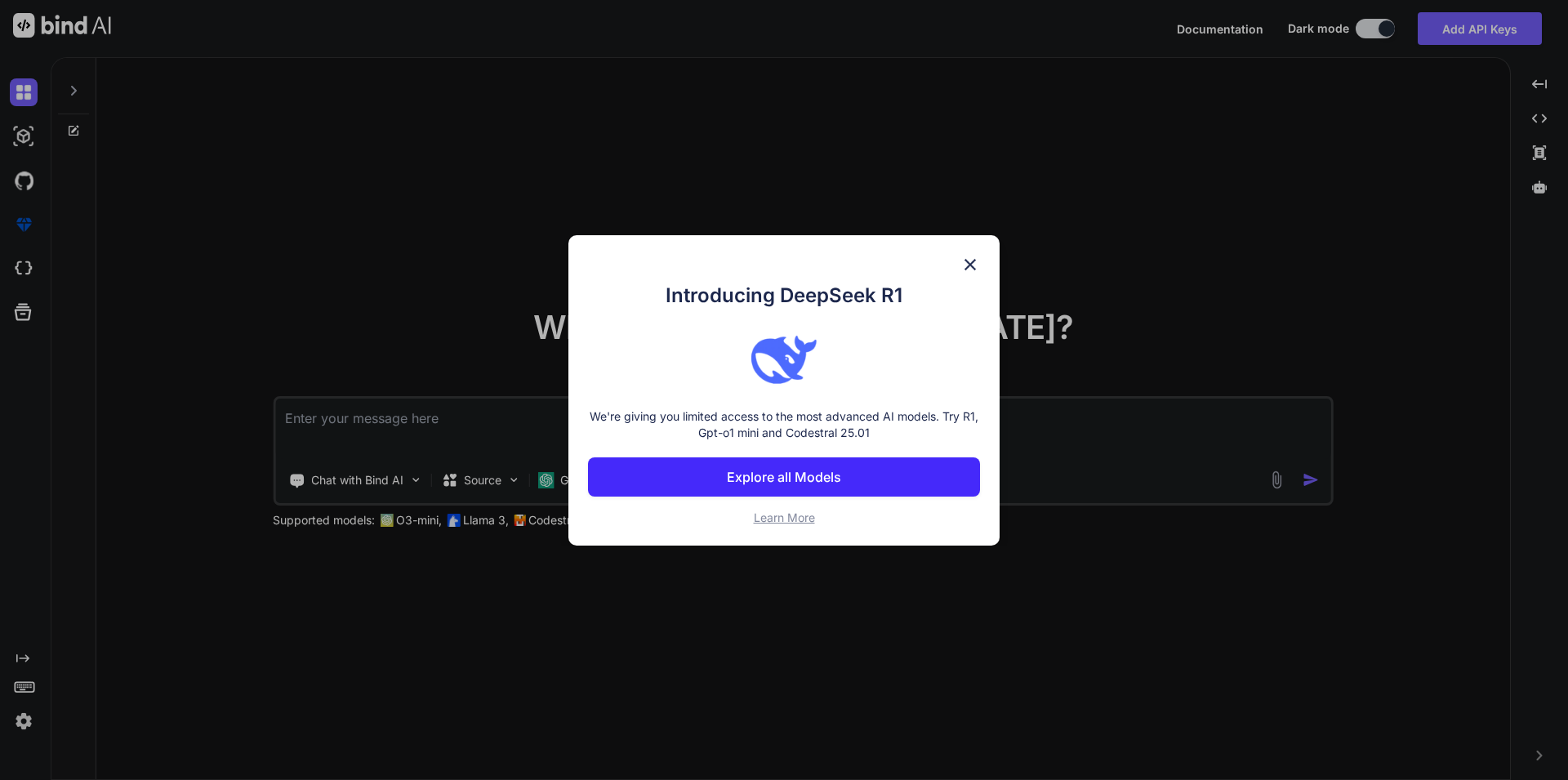 click at bounding box center [970, 265] 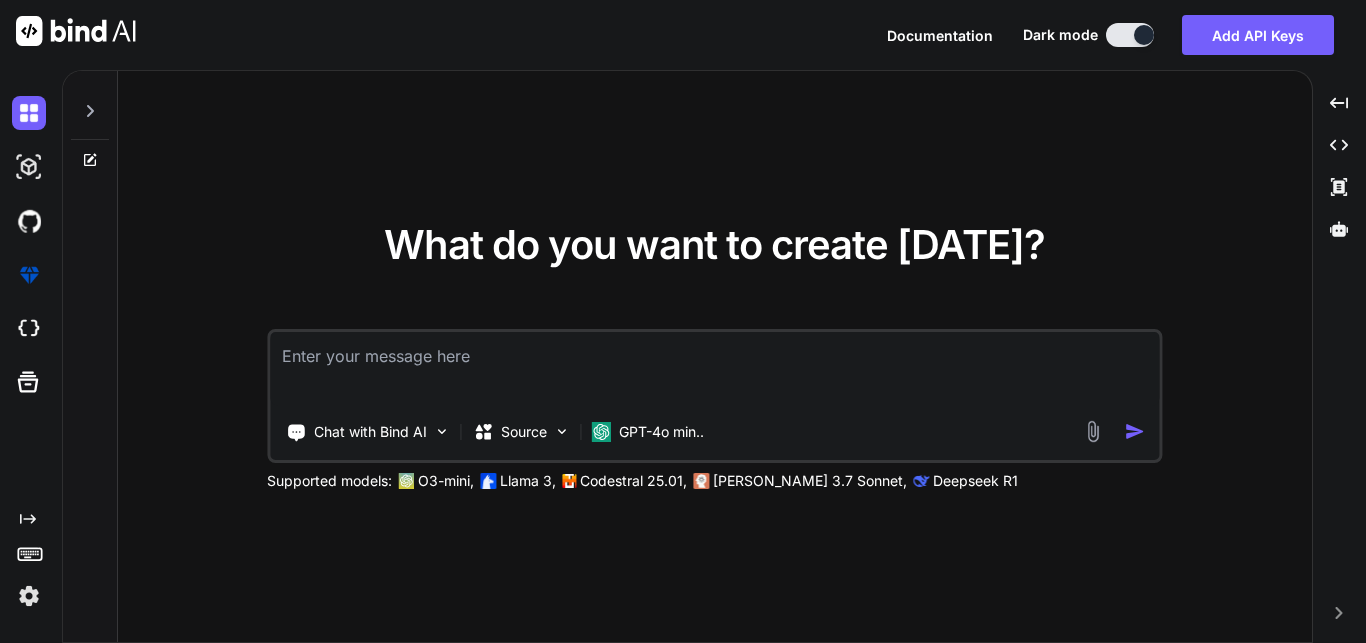 click at bounding box center (714, 369) 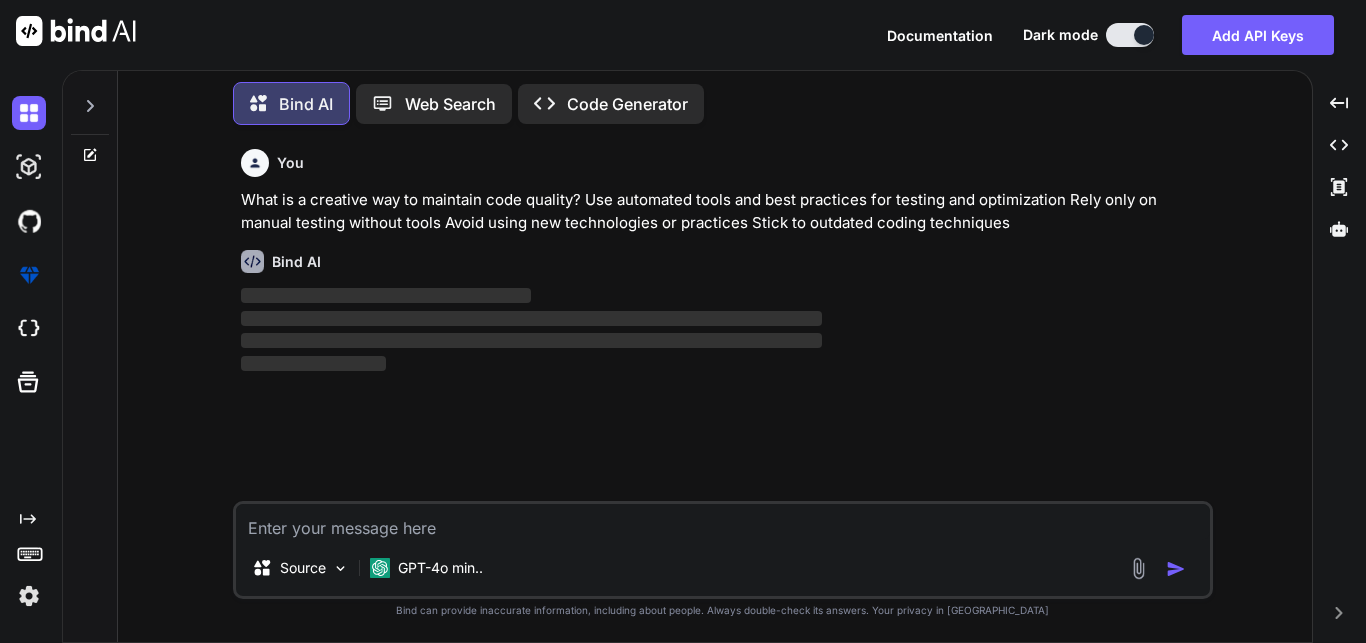 scroll, scrollTop: 22, scrollLeft: 0, axis: vertical 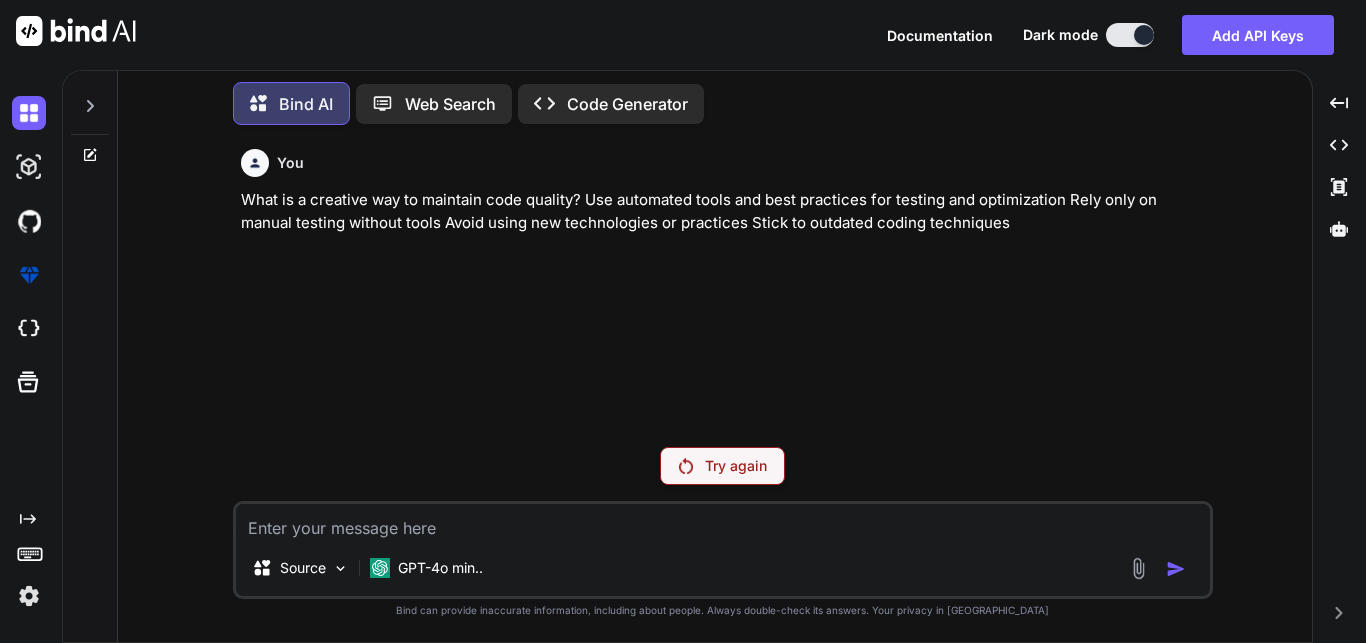 type on "x" 